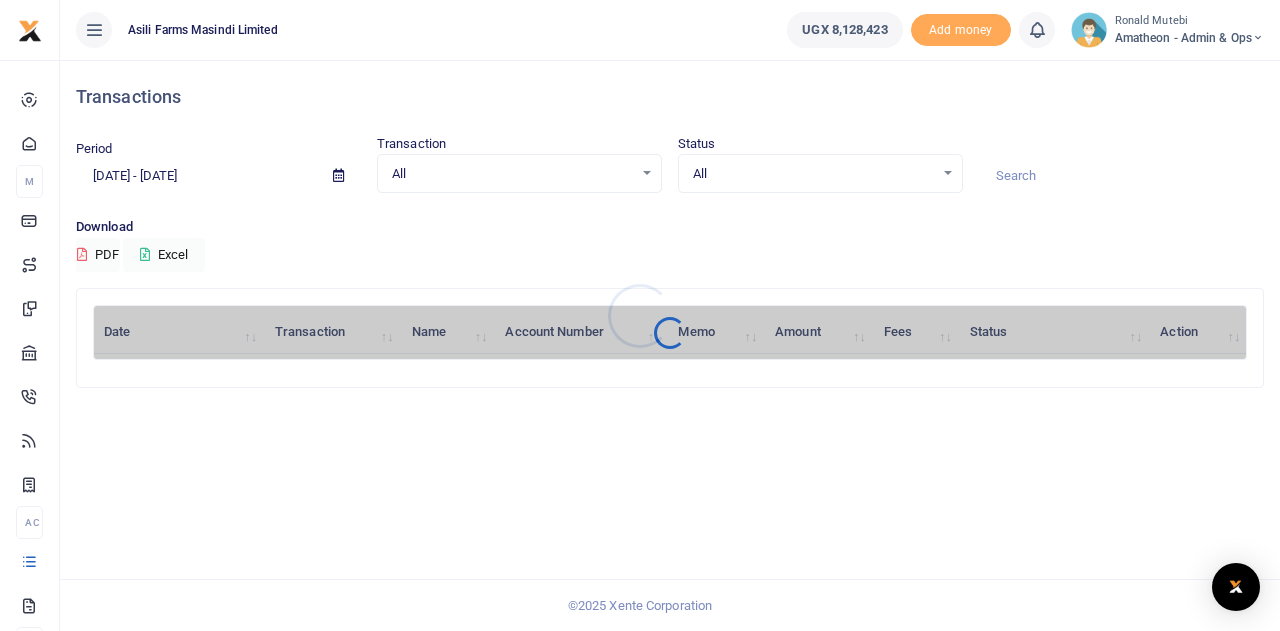 scroll, scrollTop: 0, scrollLeft: 0, axis: both 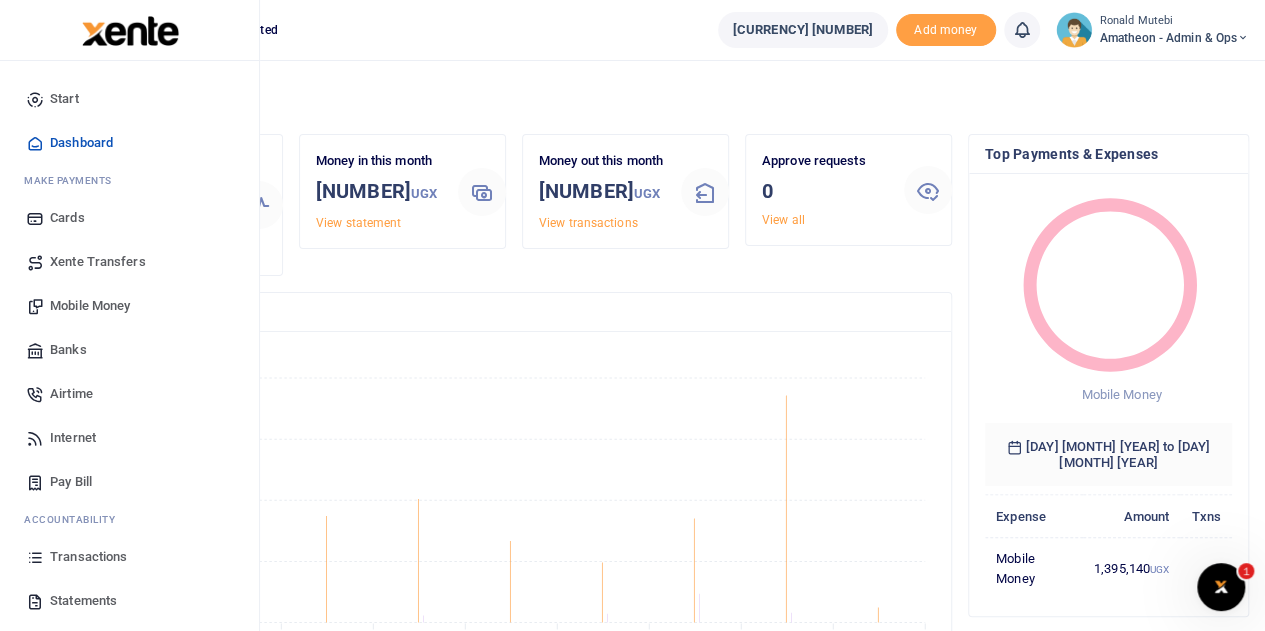 click on "Banks" at bounding box center (68, 350) 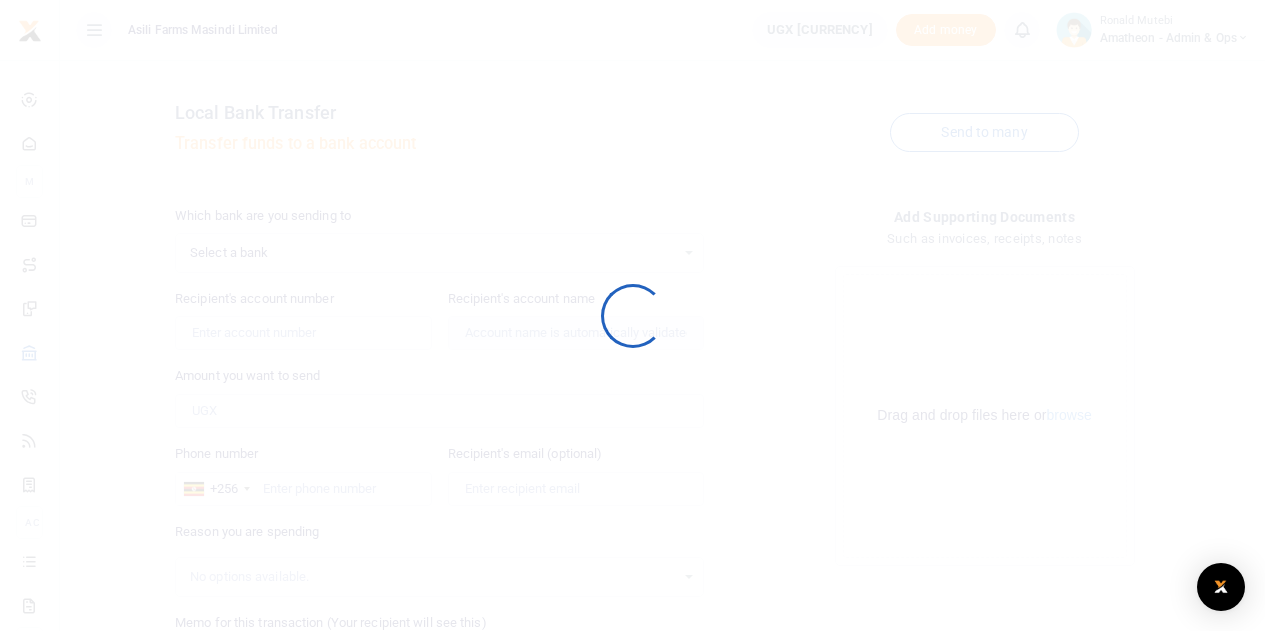 scroll, scrollTop: 0, scrollLeft: 0, axis: both 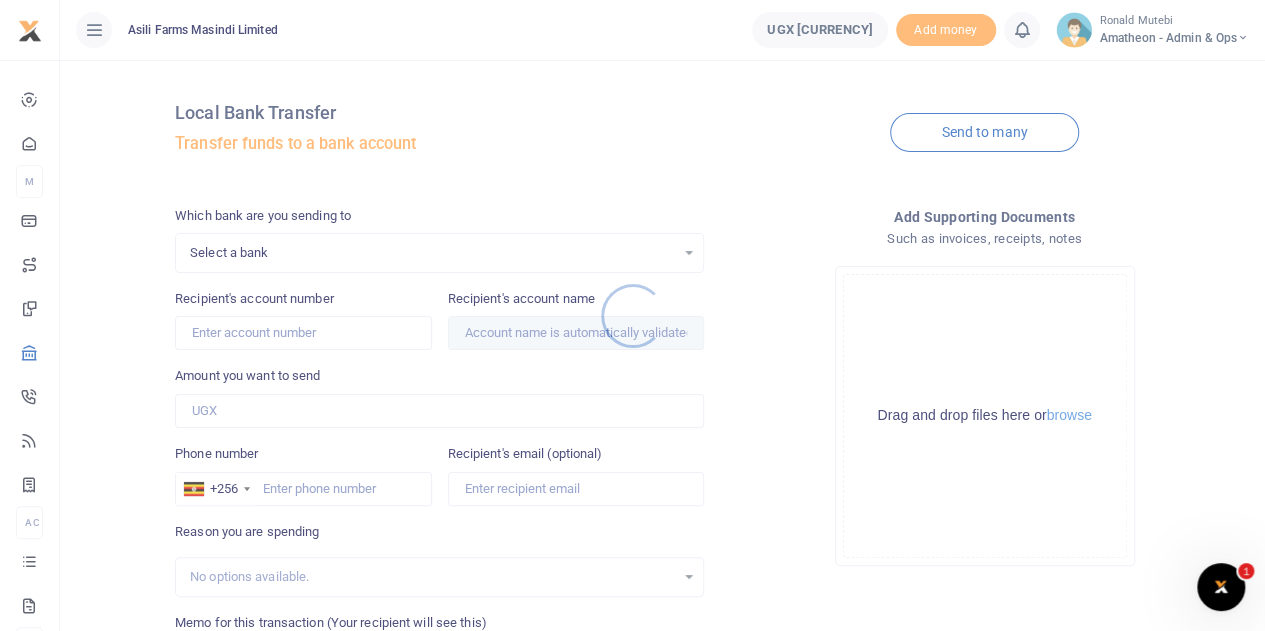 click at bounding box center (632, 315) 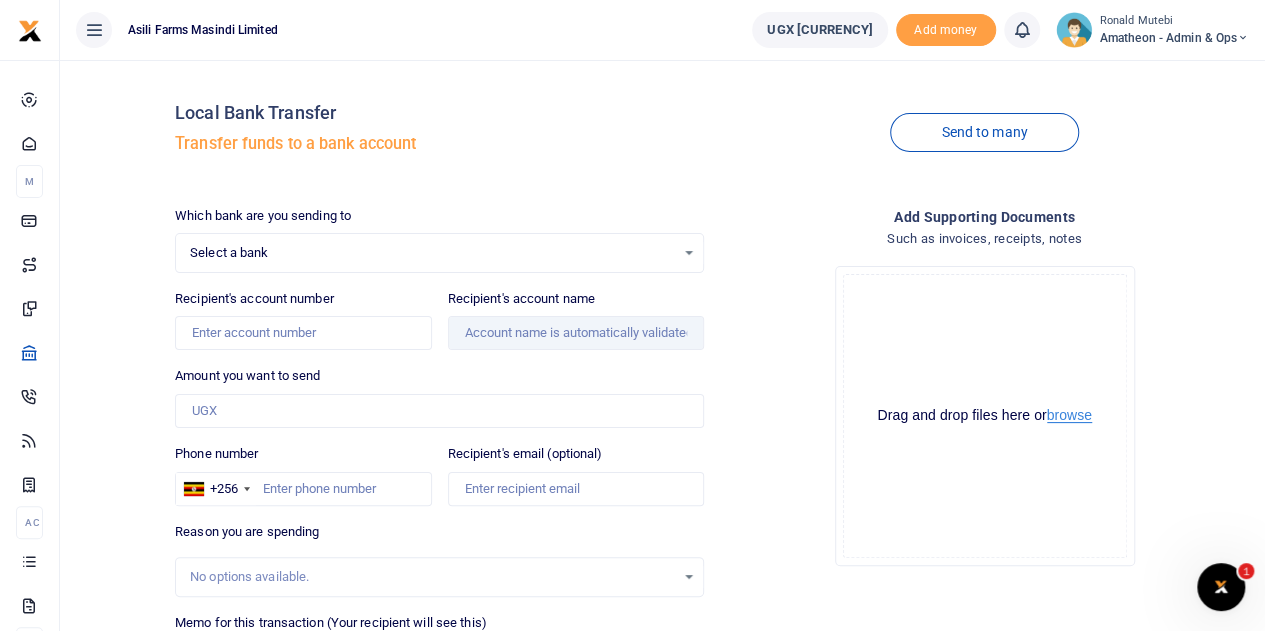 click on "browse" at bounding box center (1069, 415) 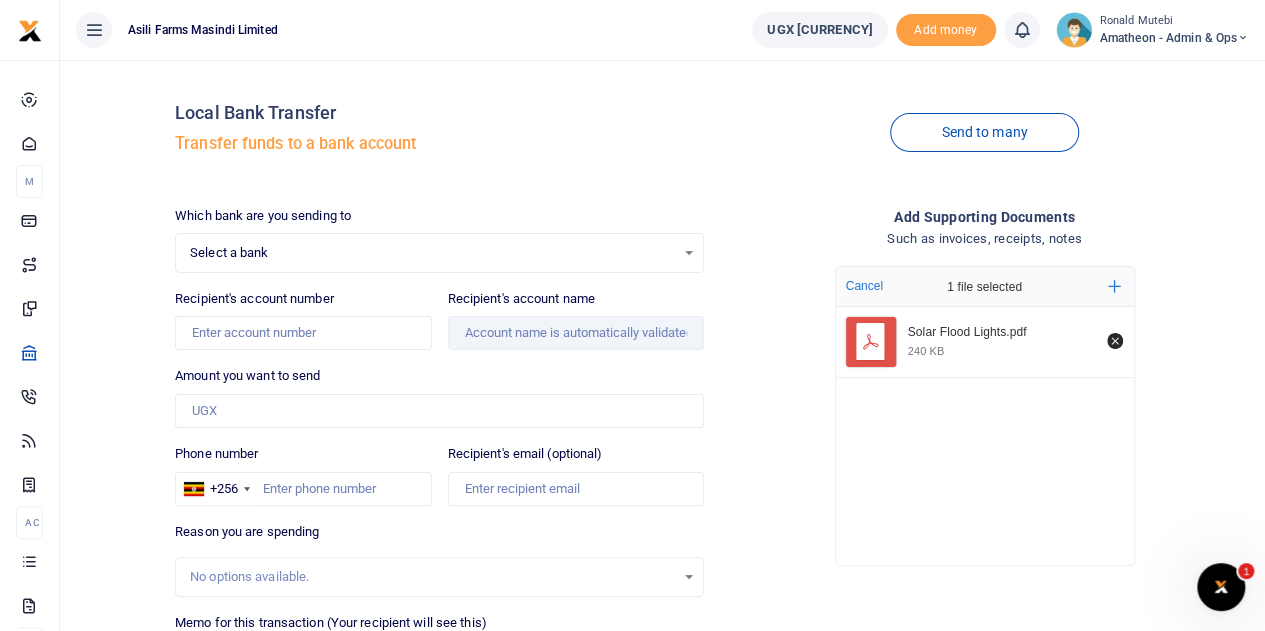 click on "Select a bank" at bounding box center (432, 253) 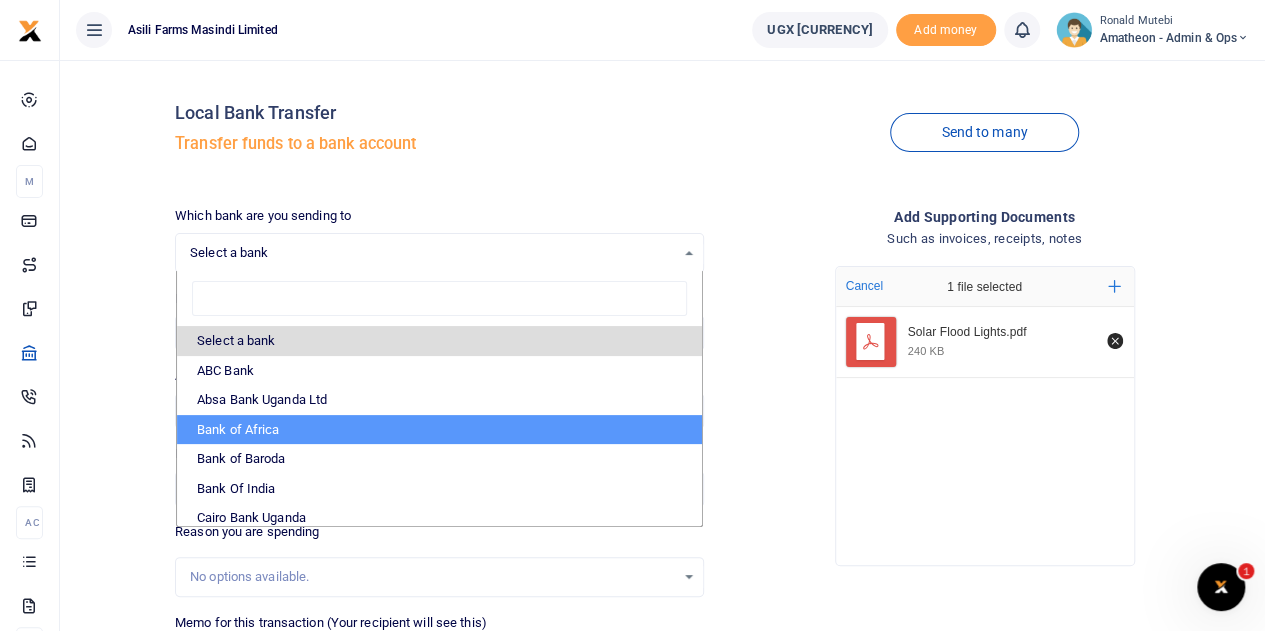 scroll, scrollTop: 100, scrollLeft: 0, axis: vertical 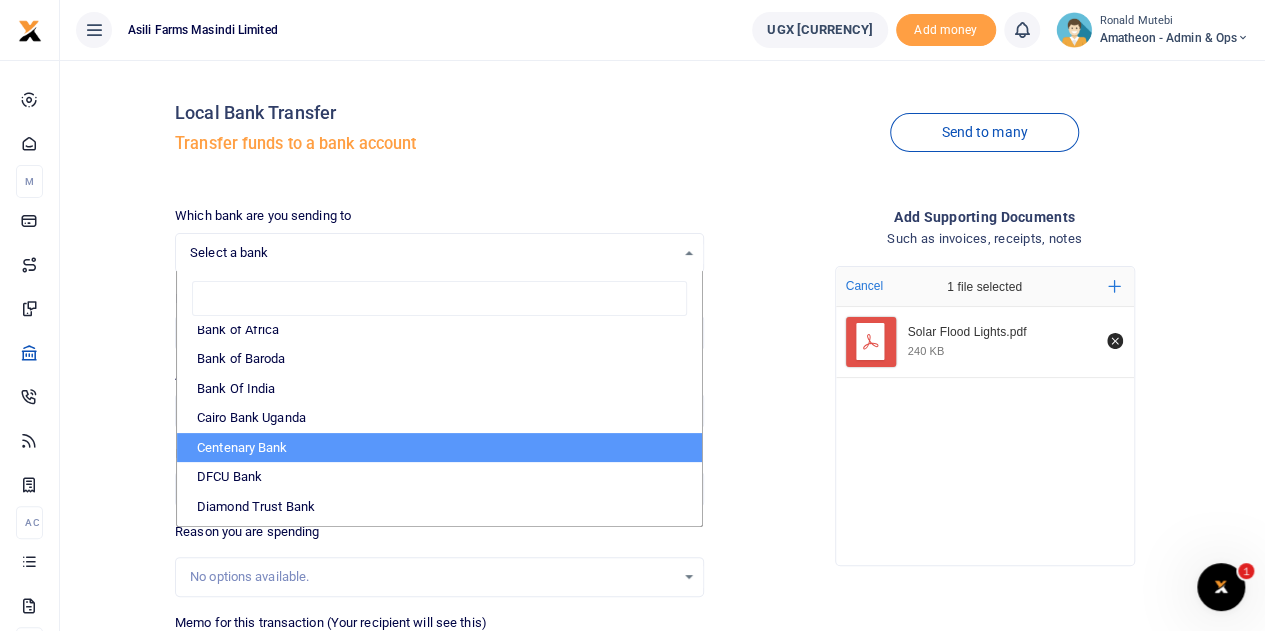 click on "Centenary Bank" at bounding box center (439, 448) 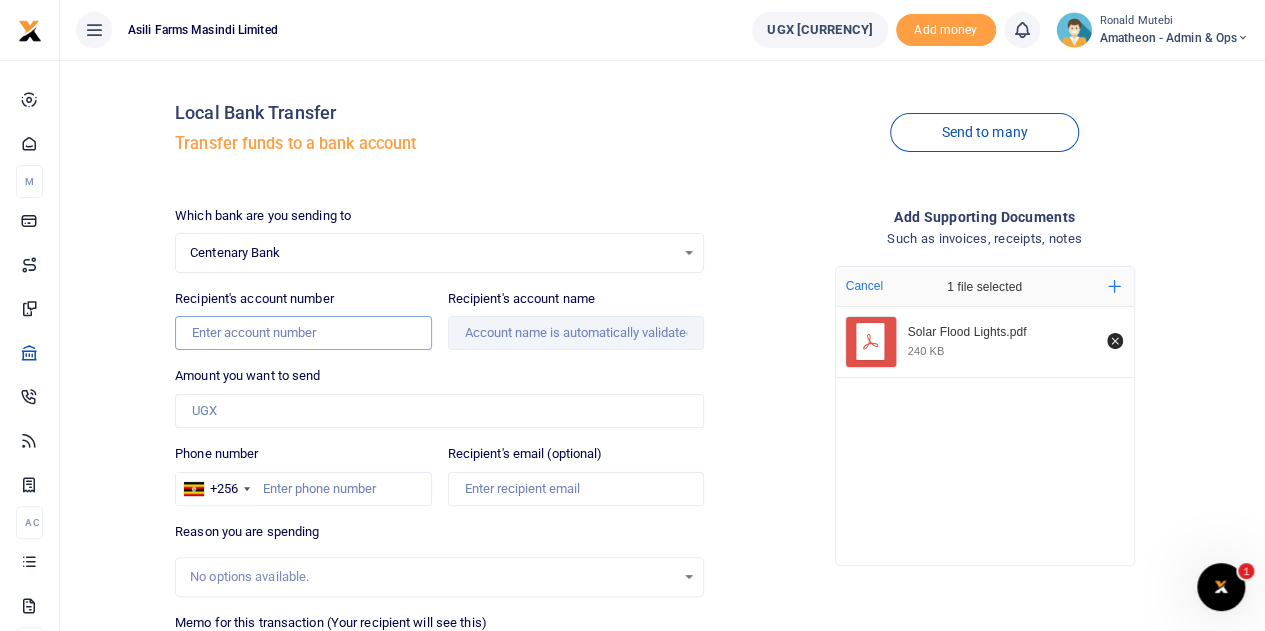click on "Recipient's account number" at bounding box center [303, 333] 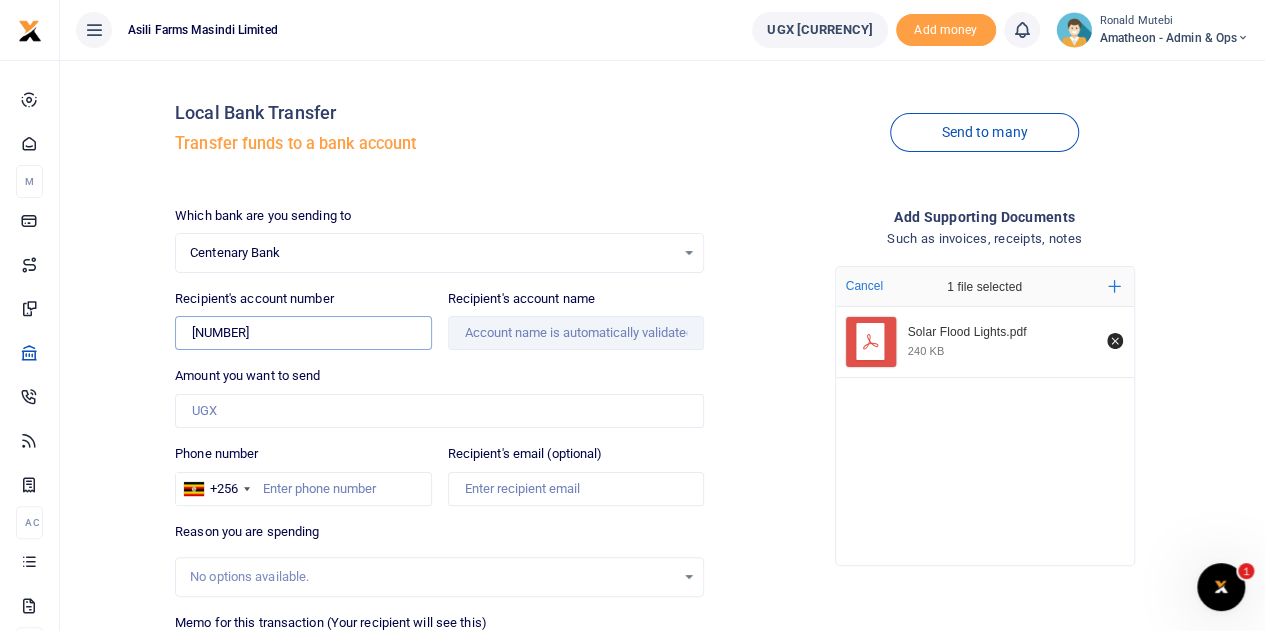 type on "3100065964" 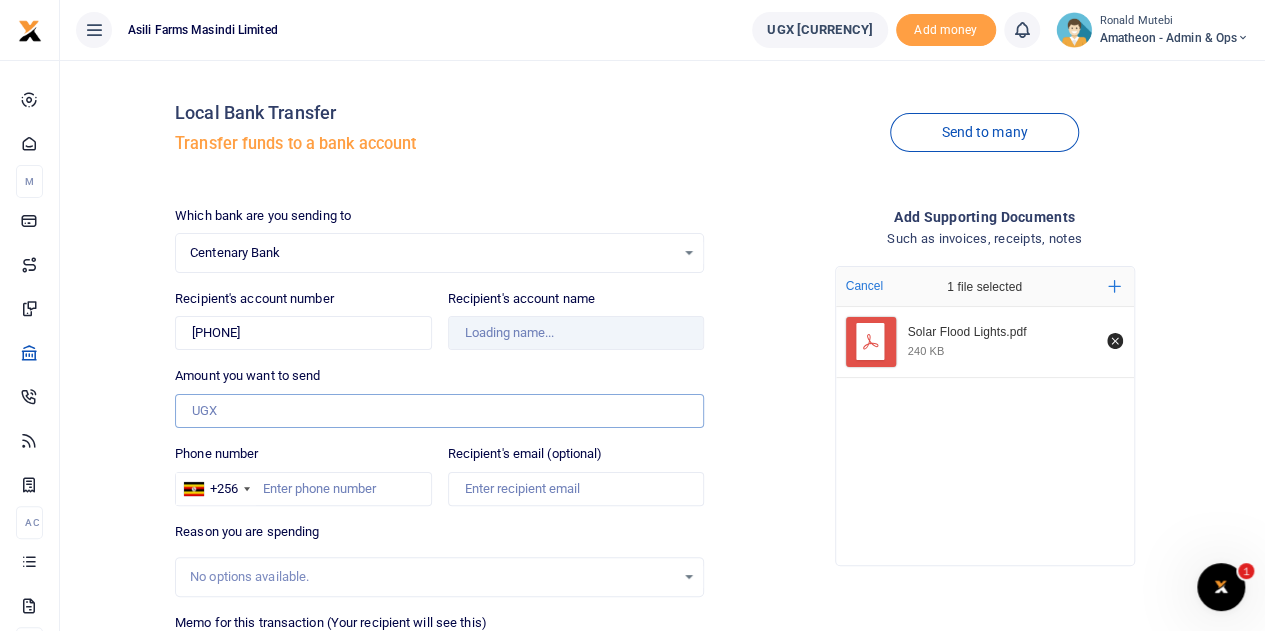 click on "Amount you want to send" at bounding box center [439, 411] 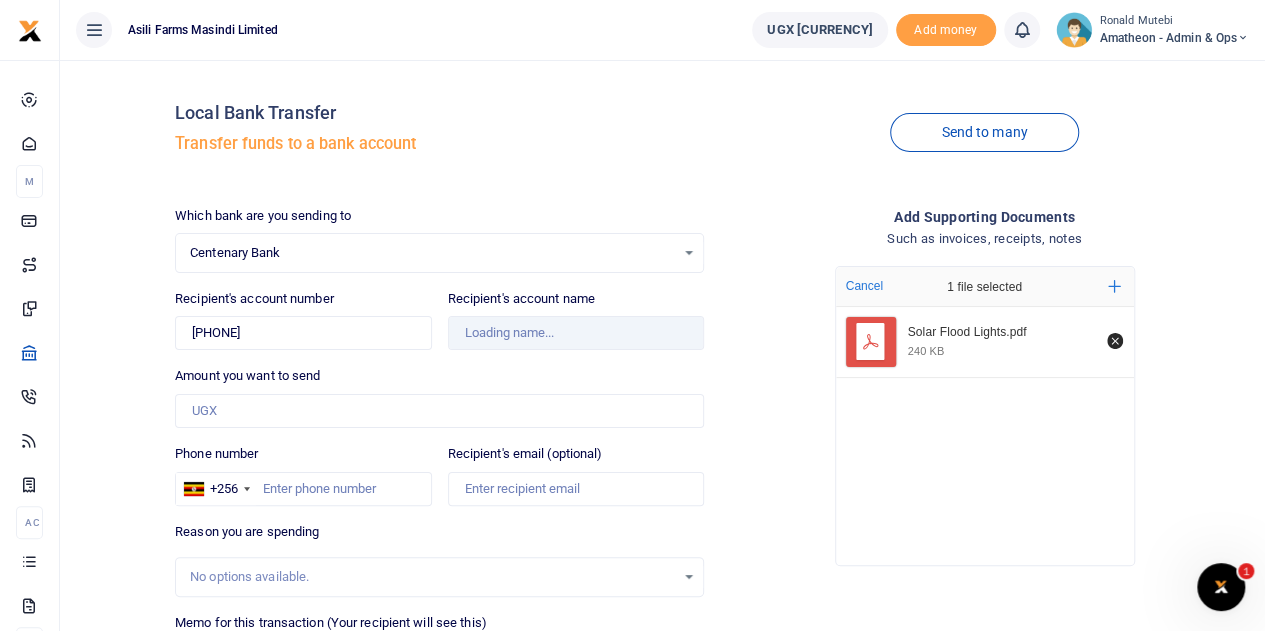 click on "Drop your files here Cancel 1 file selected Add more Solar Flood Lights.pdf 240 KB" at bounding box center [984, 416] 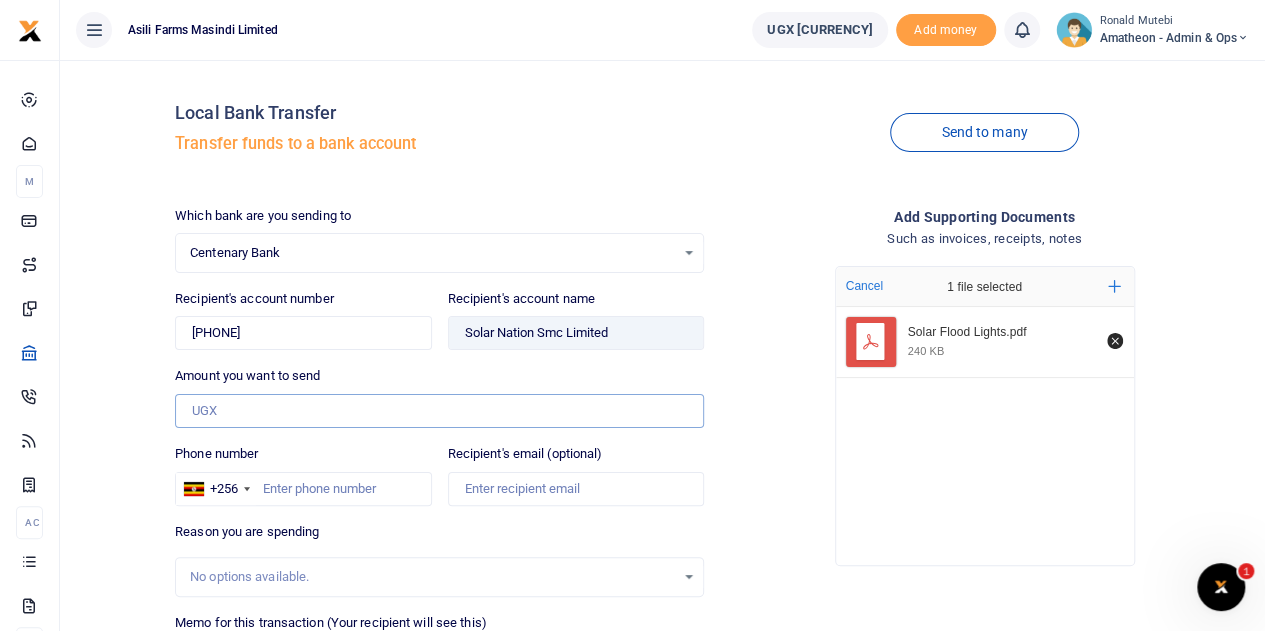 click on "Amount you want to send" at bounding box center (439, 411) 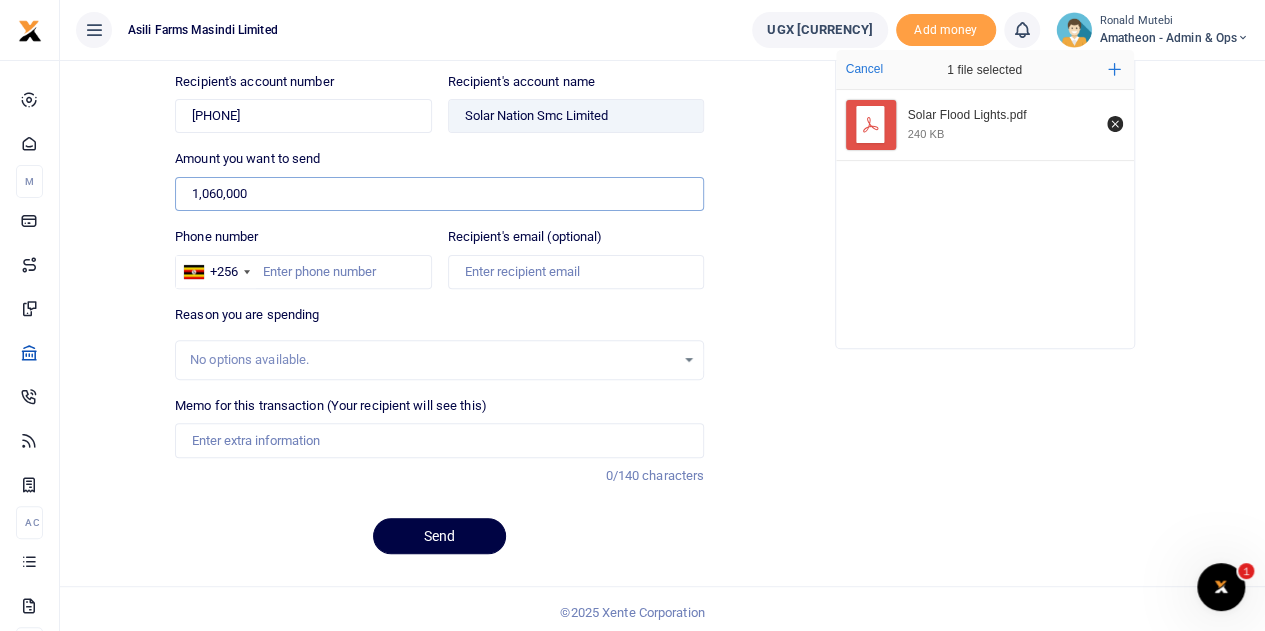 scroll, scrollTop: 219, scrollLeft: 0, axis: vertical 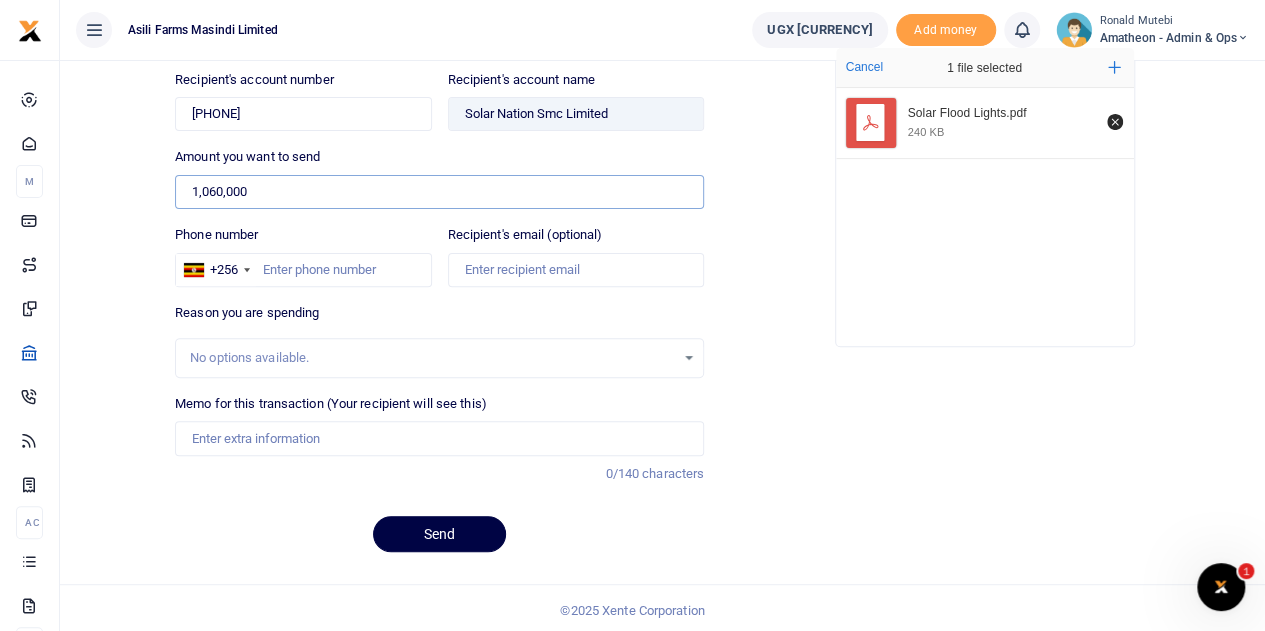 type on "1,060,000" 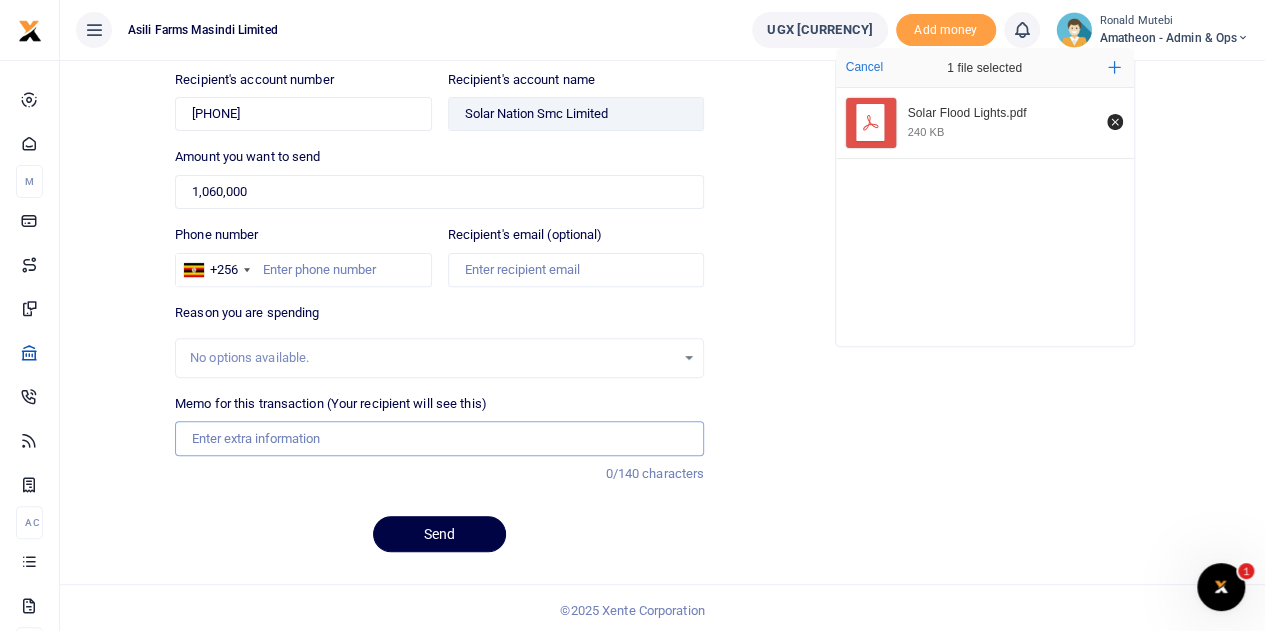 click on "Memo for this transaction (Your recipient will see this)" at bounding box center [439, 438] 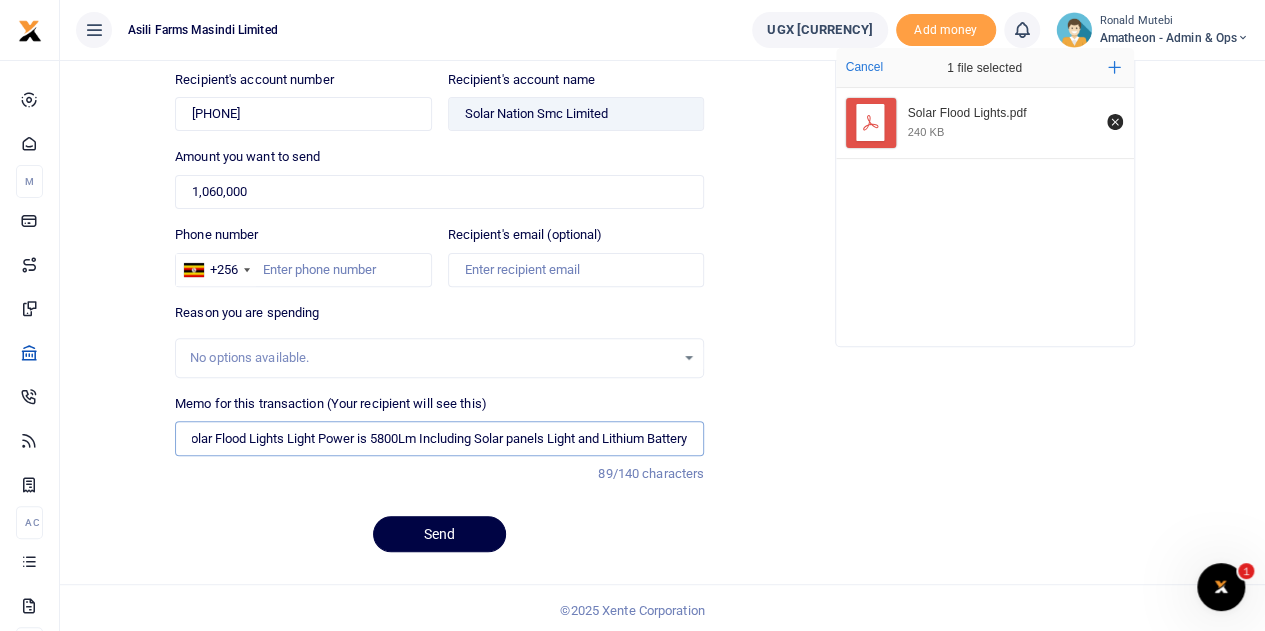 scroll, scrollTop: 0, scrollLeft: 0, axis: both 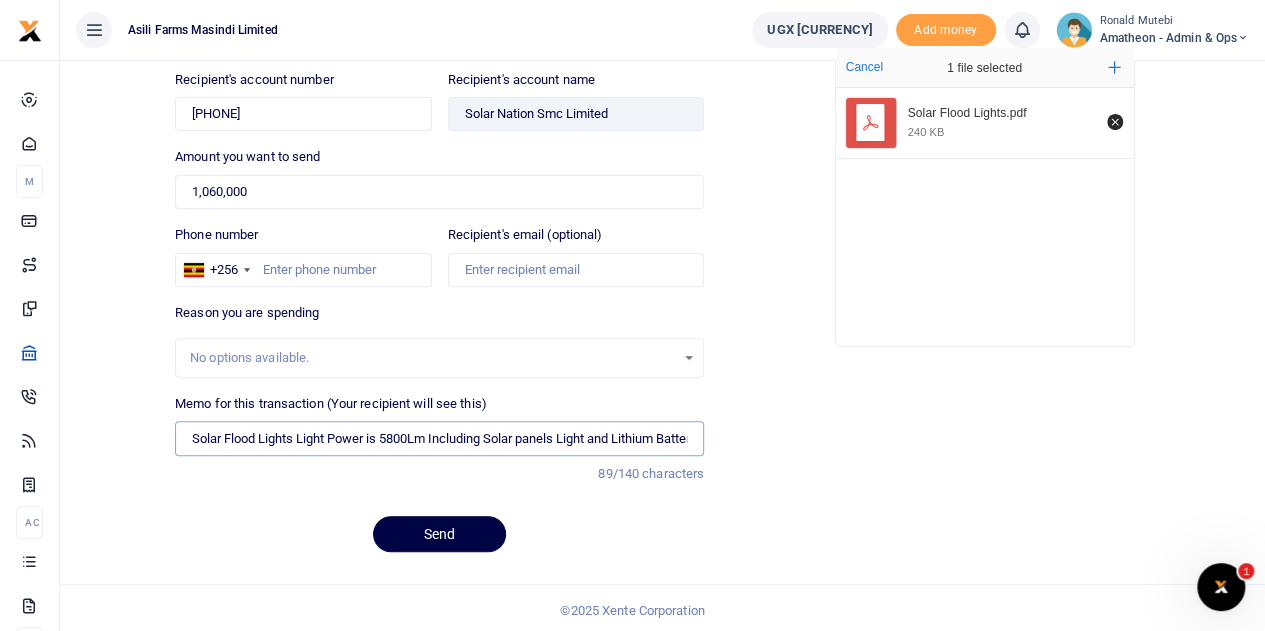 type on "Solar Flood Lights Light Power is 5800Lm Including Solar panels Light and Lithium Battery" 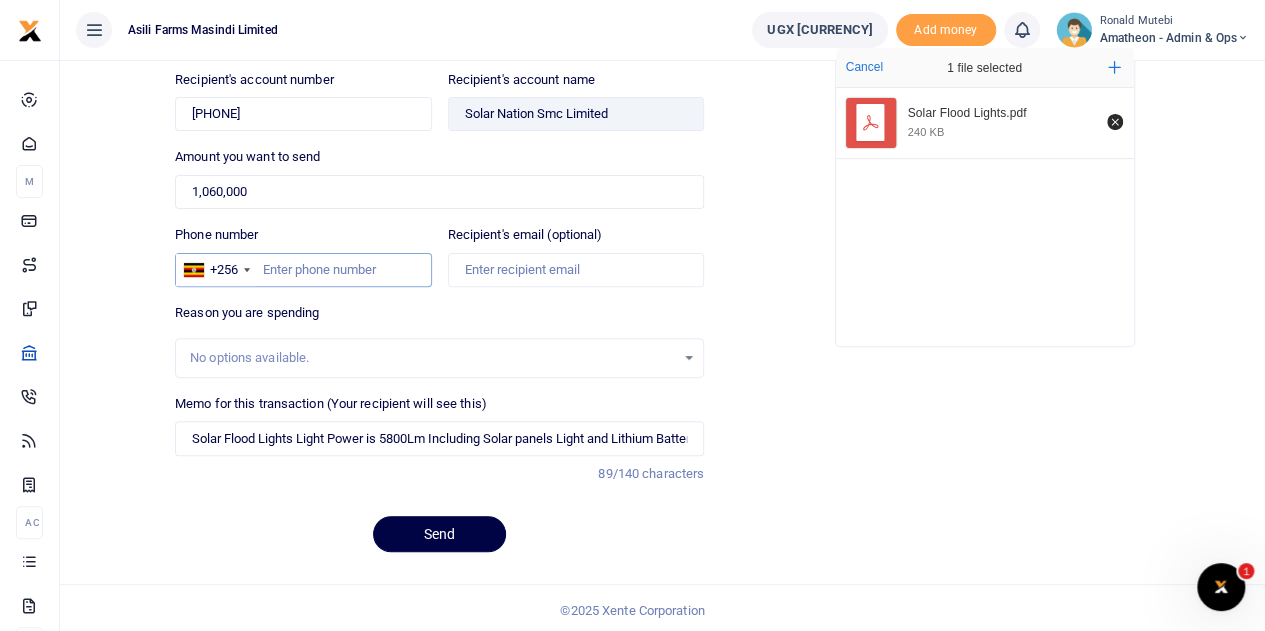 click on "Phone number" at bounding box center [303, 270] 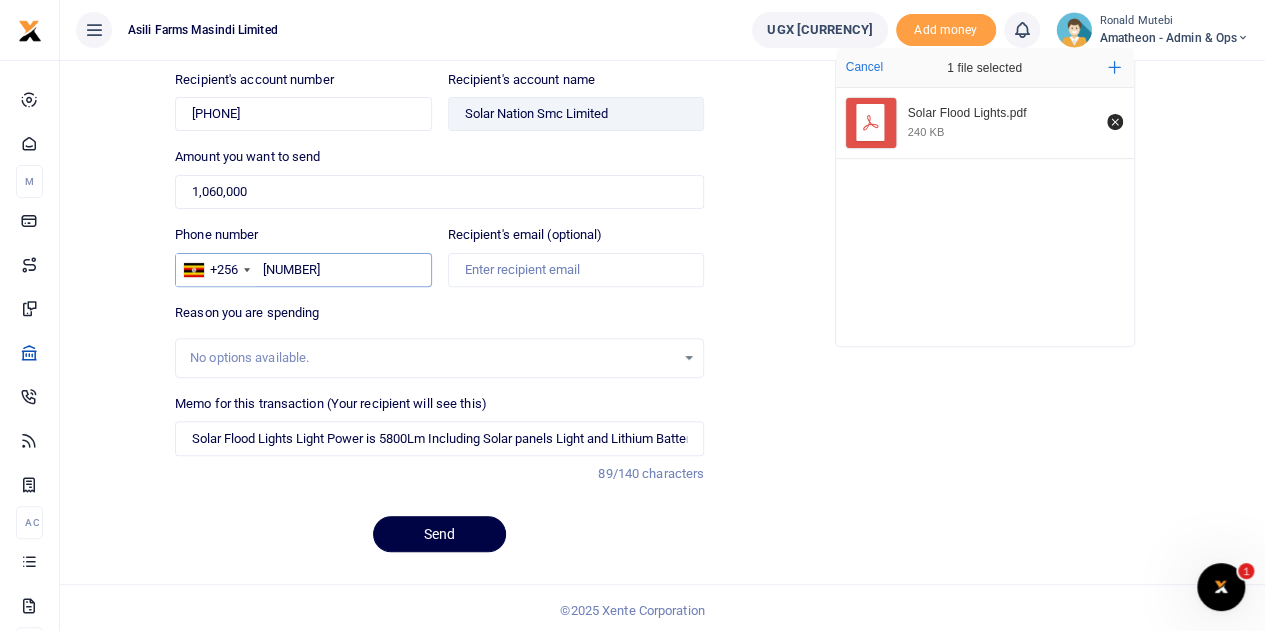 type on "752837848" 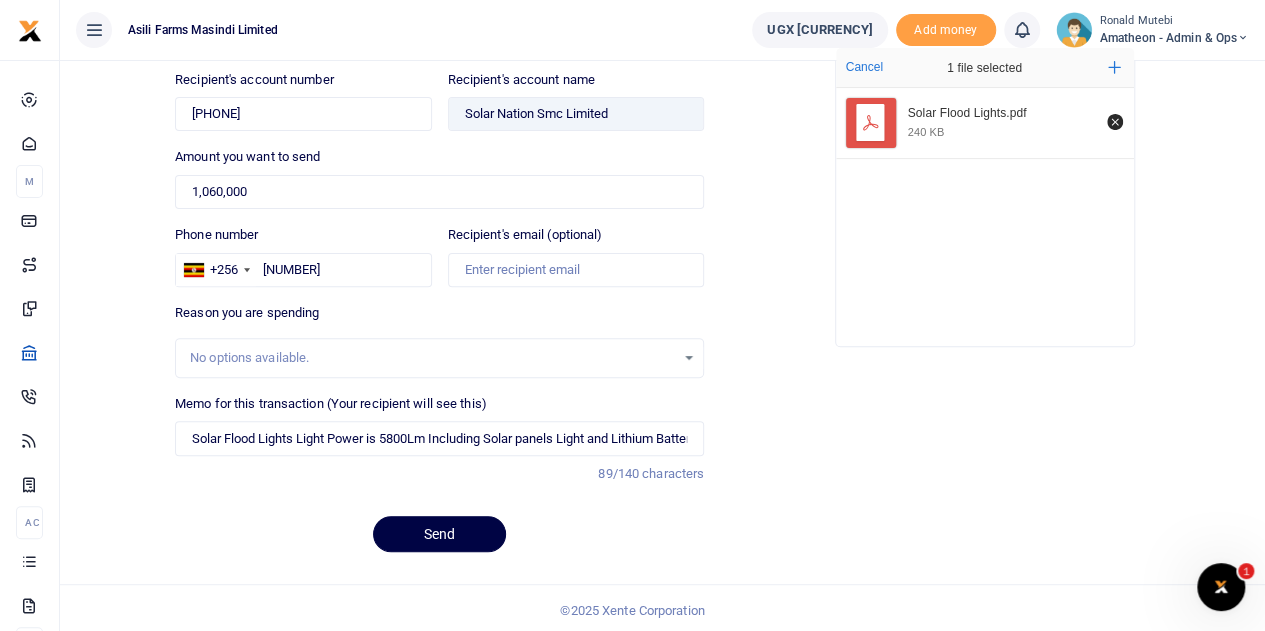 click on "Drop your files here Cancel 1 file selected Add more Solar Flood Lights.pdf 240 KB" at bounding box center (984, 197) 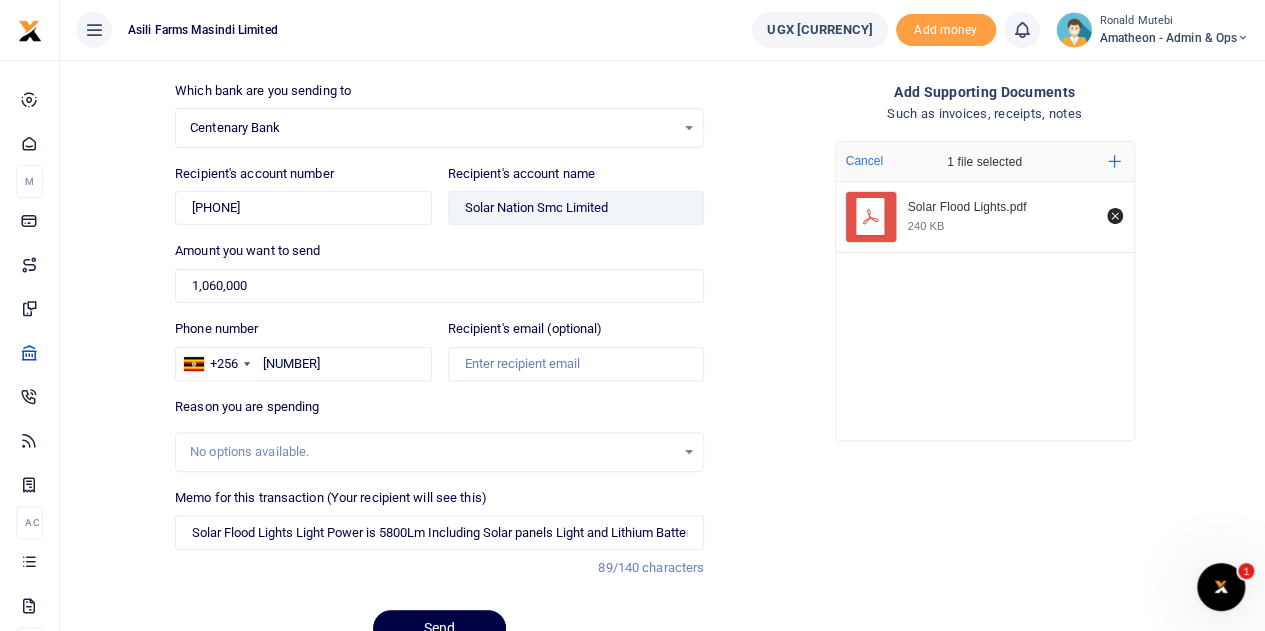 scroll, scrollTop: 219, scrollLeft: 0, axis: vertical 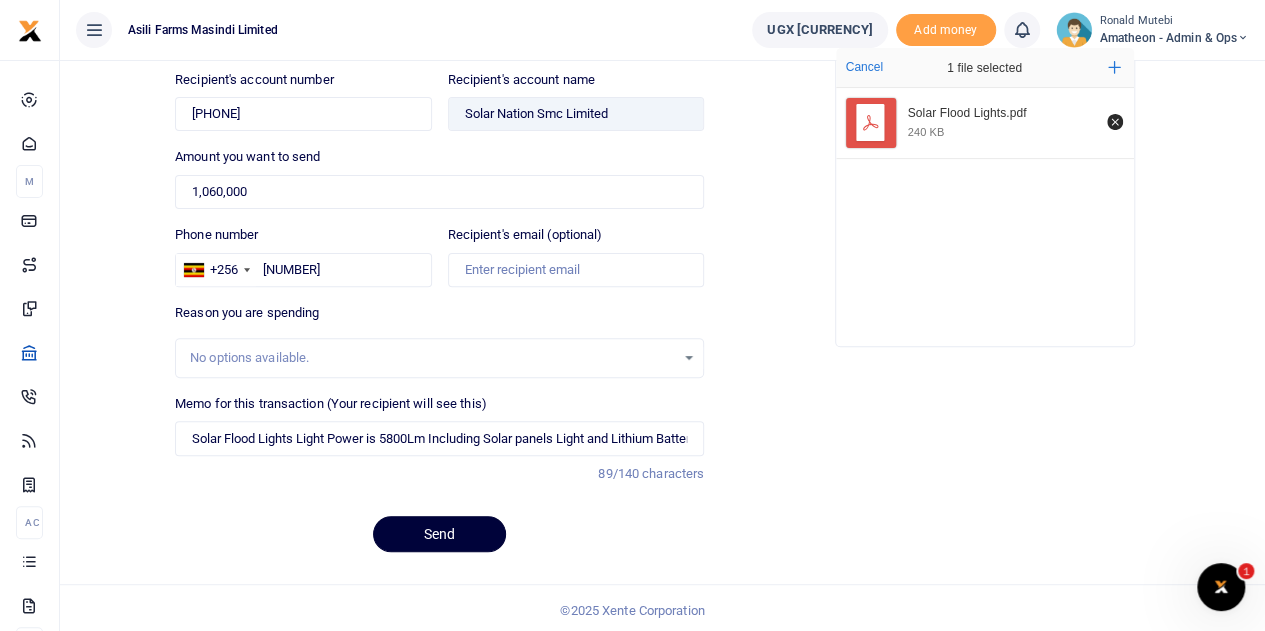 click on "Send" at bounding box center (439, 534) 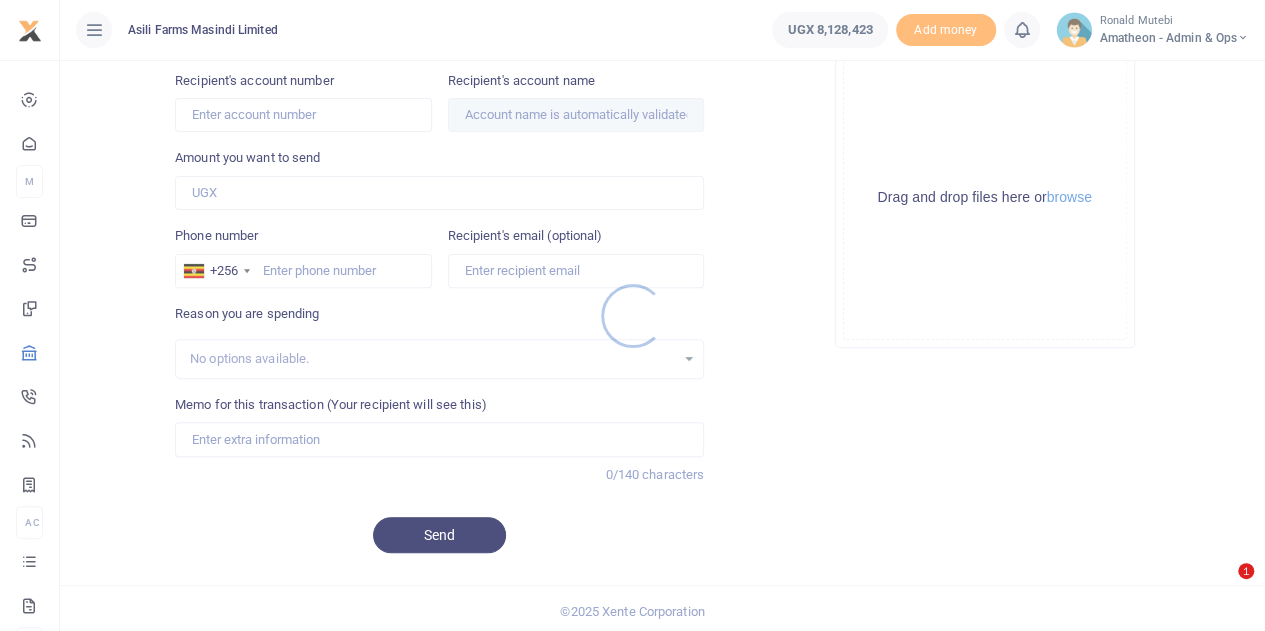 scroll, scrollTop: 0, scrollLeft: 0, axis: both 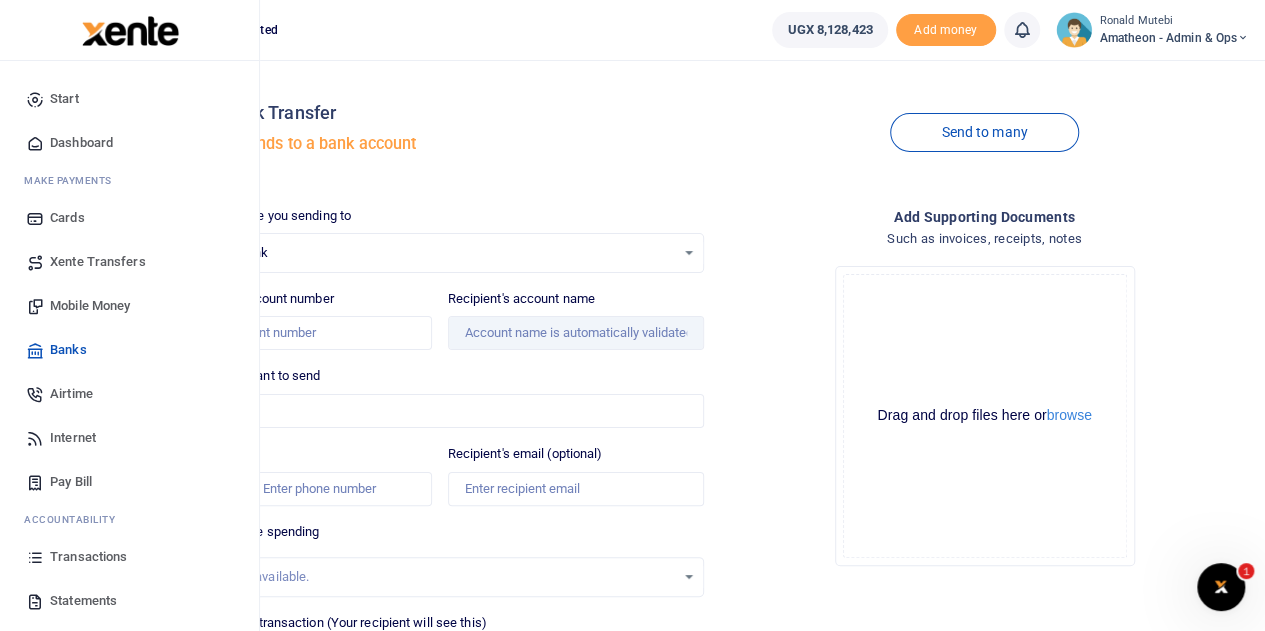 click on "Statements" at bounding box center [83, 601] 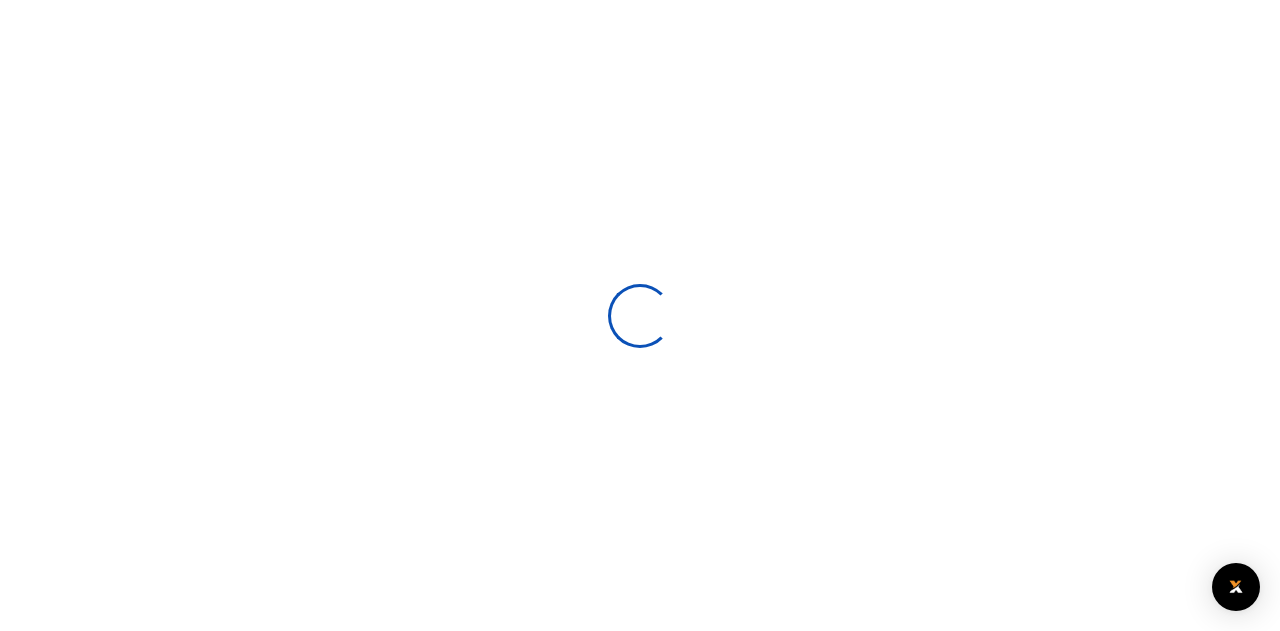 scroll, scrollTop: 0, scrollLeft: 0, axis: both 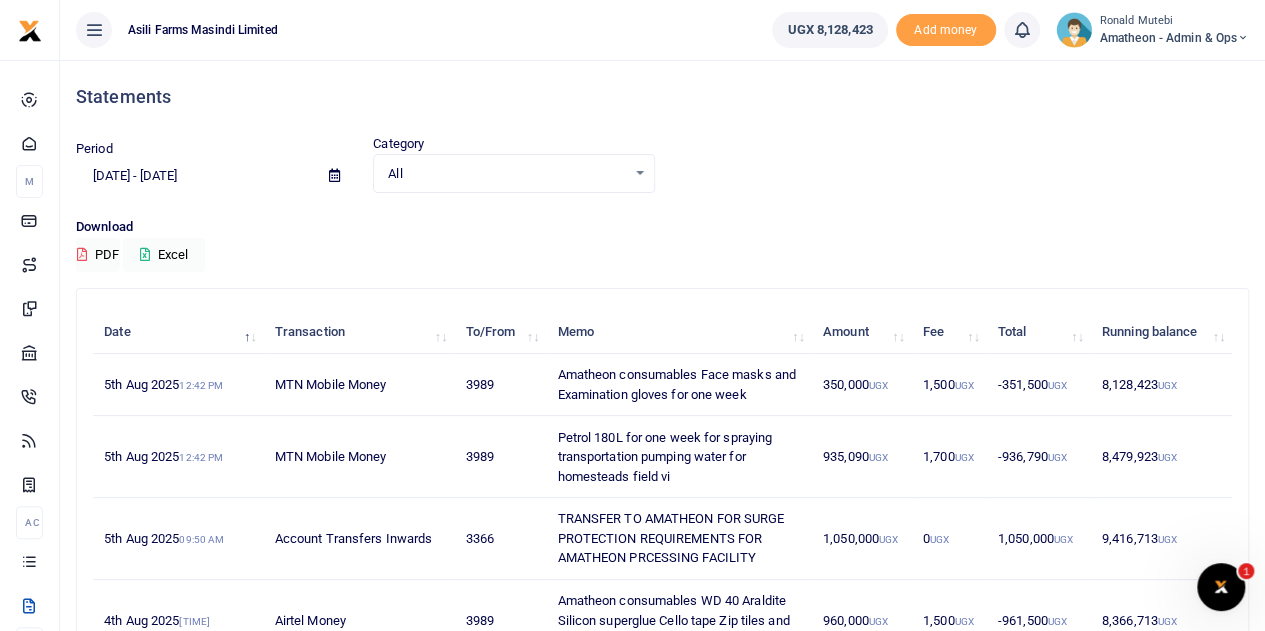 click at bounding box center (334, 175) 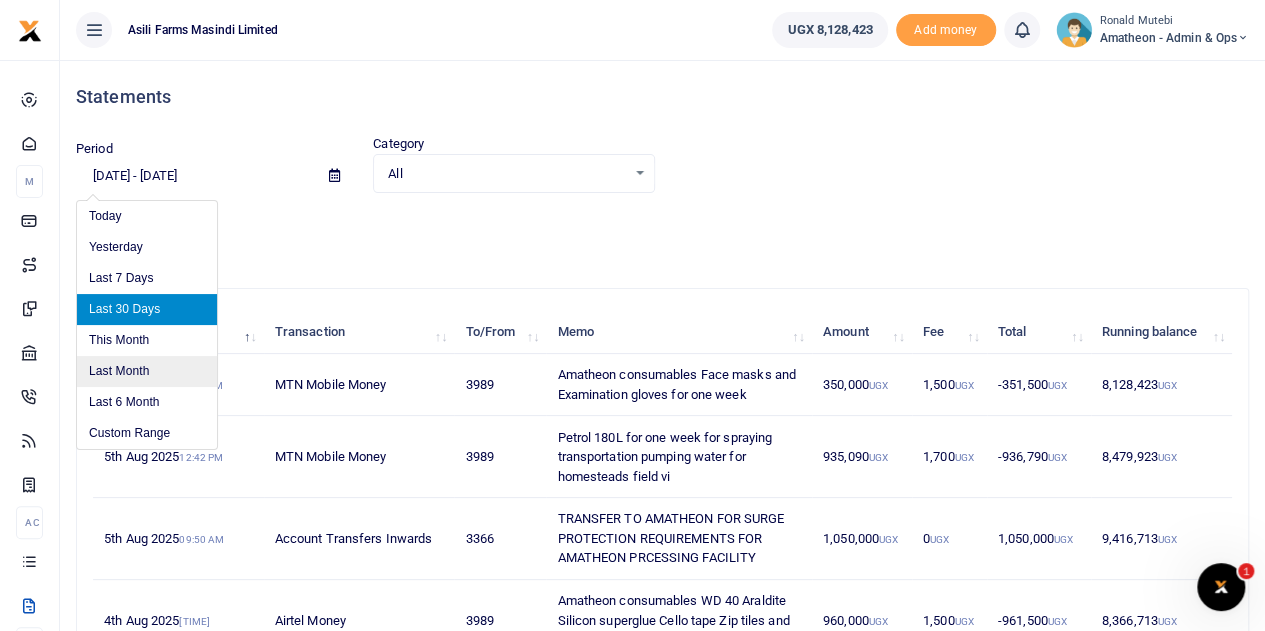 click on "Last Month" at bounding box center [147, 371] 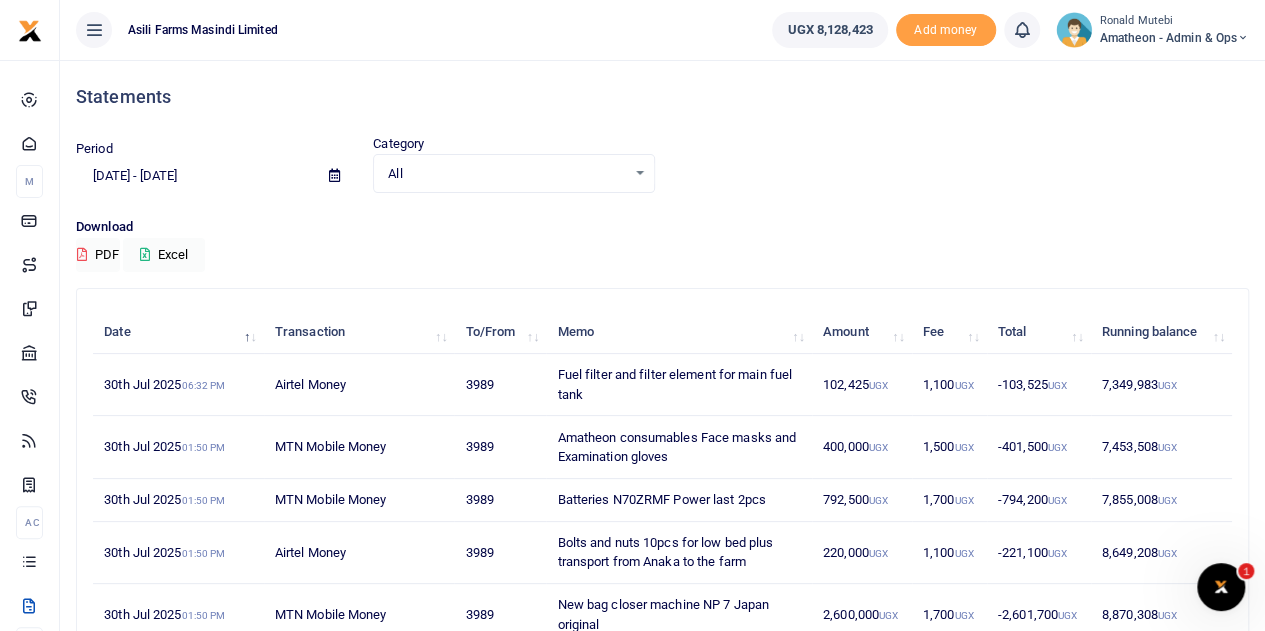 click at bounding box center [334, 175] 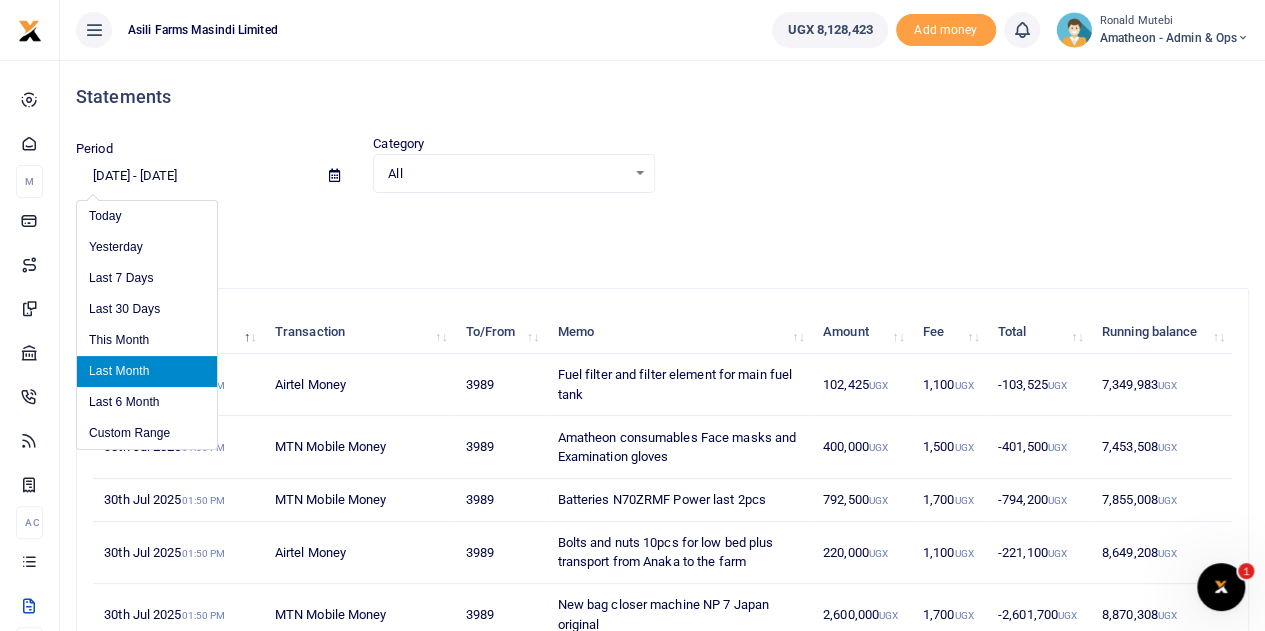 click at bounding box center [334, 175] 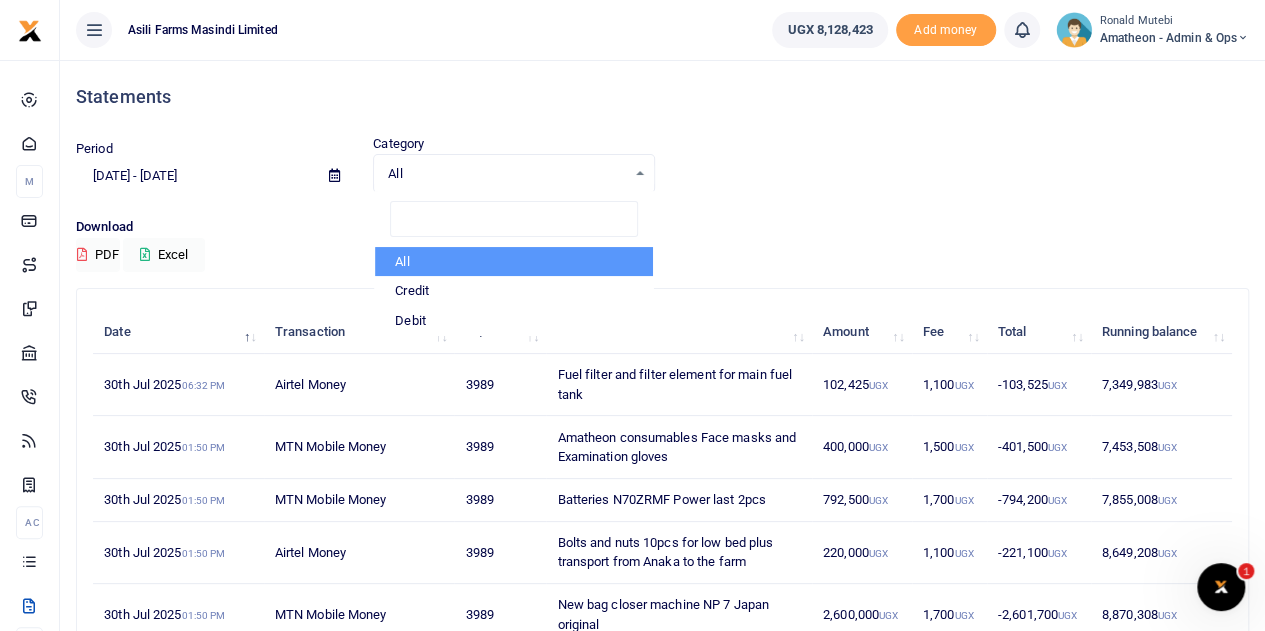 click on "All Select an option..." at bounding box center (513, 174) 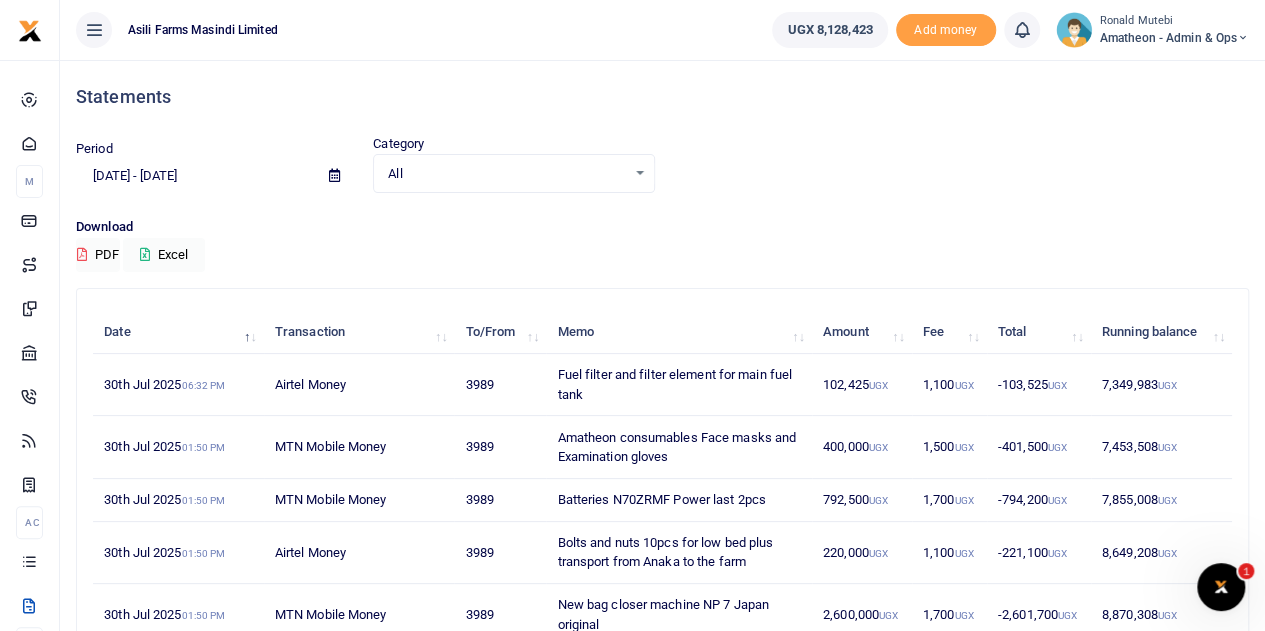 click at bounding box center [334, 175] 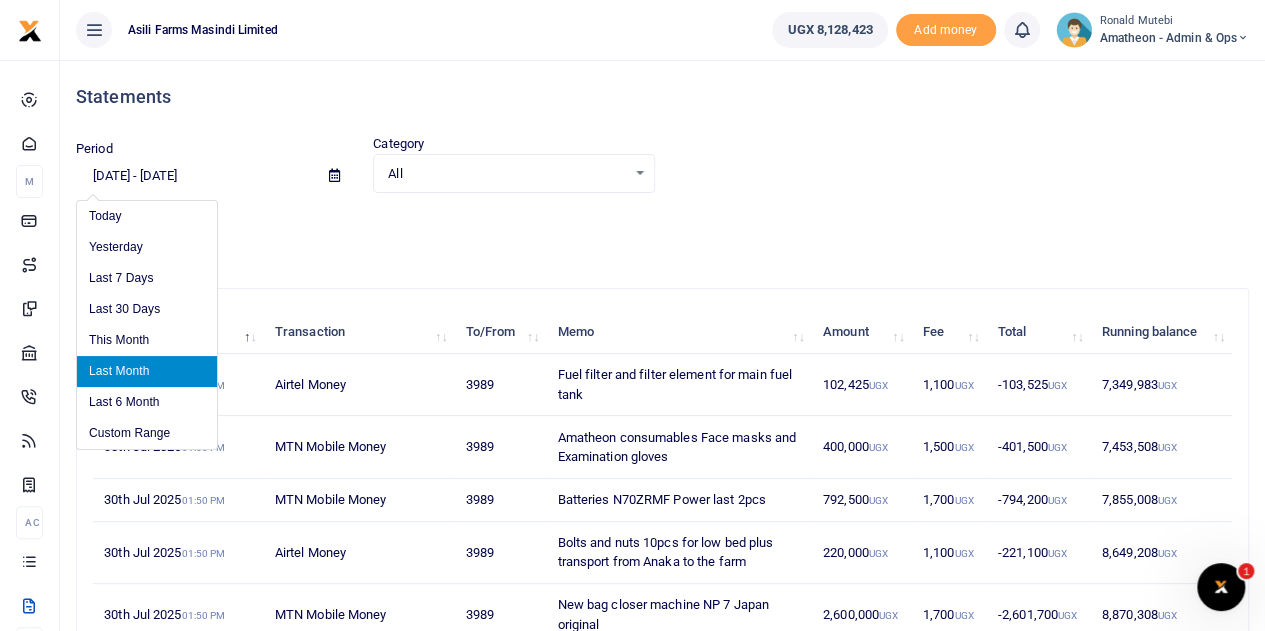 click at bounding box center [334, 175] 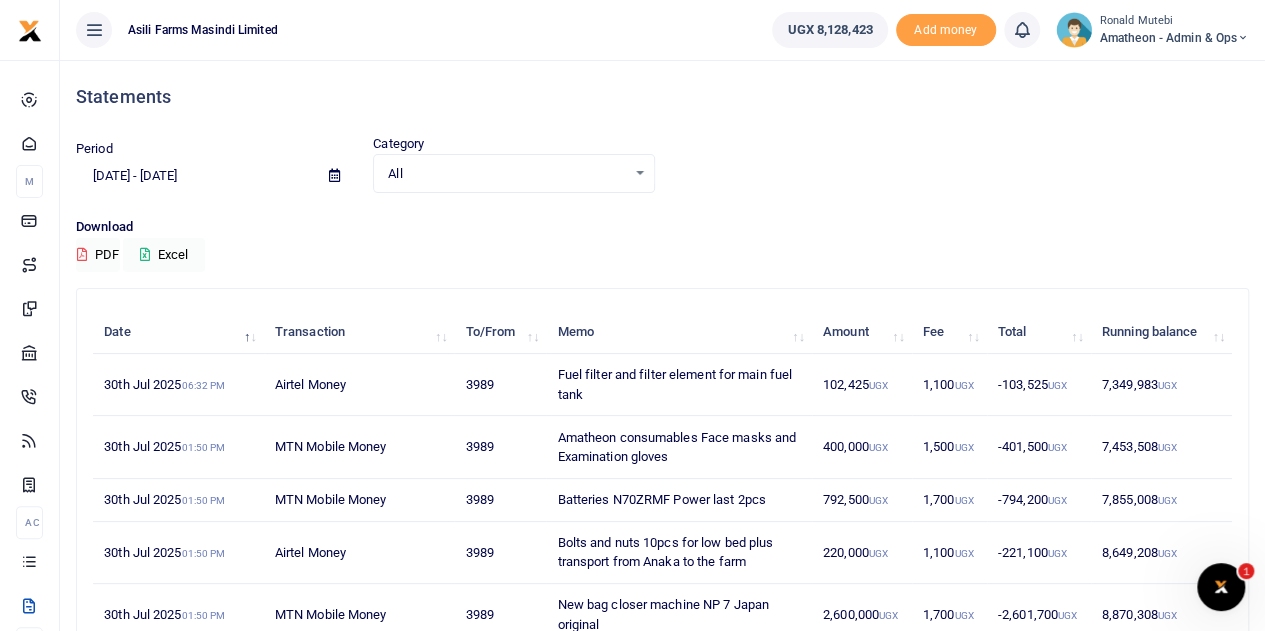 click at bounding box center (334, 175) 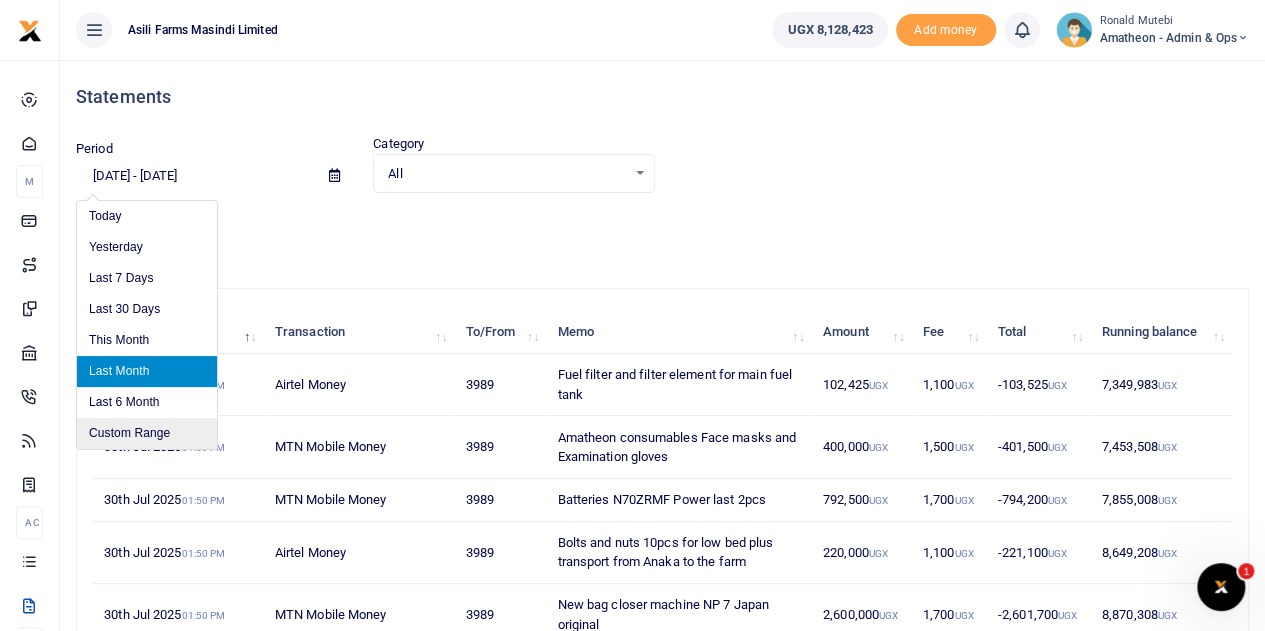 click on "Custom Range" at bounding box center [147, 433] 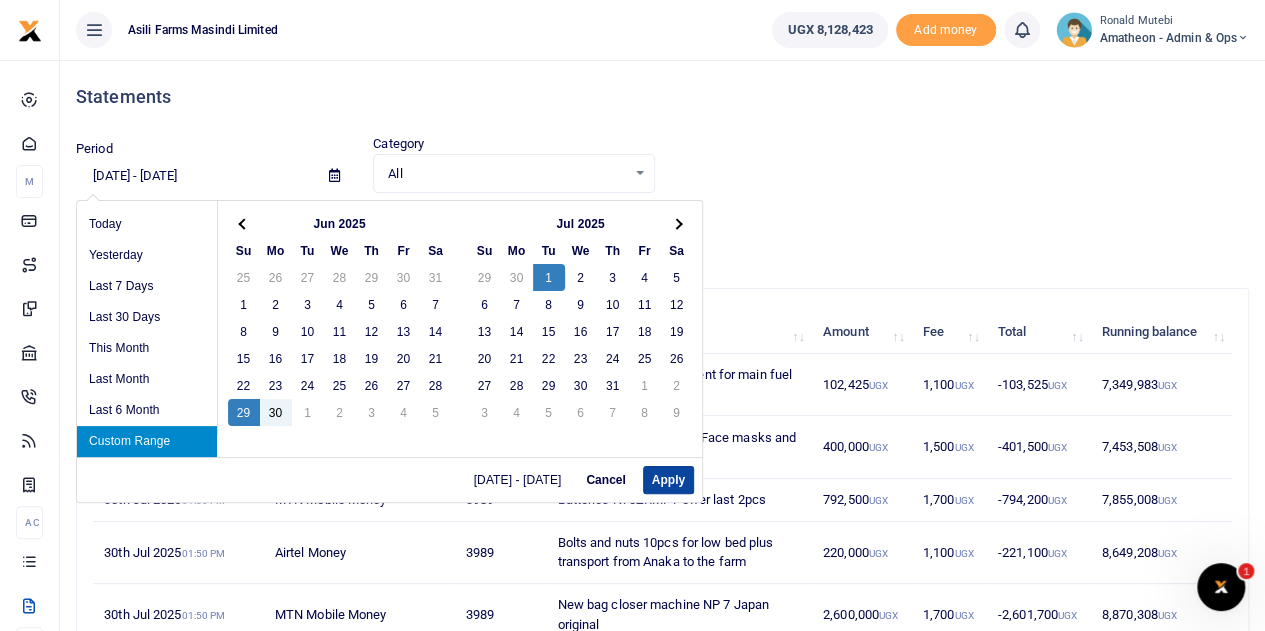 click on "Apply" at bounding box center [668, 480] 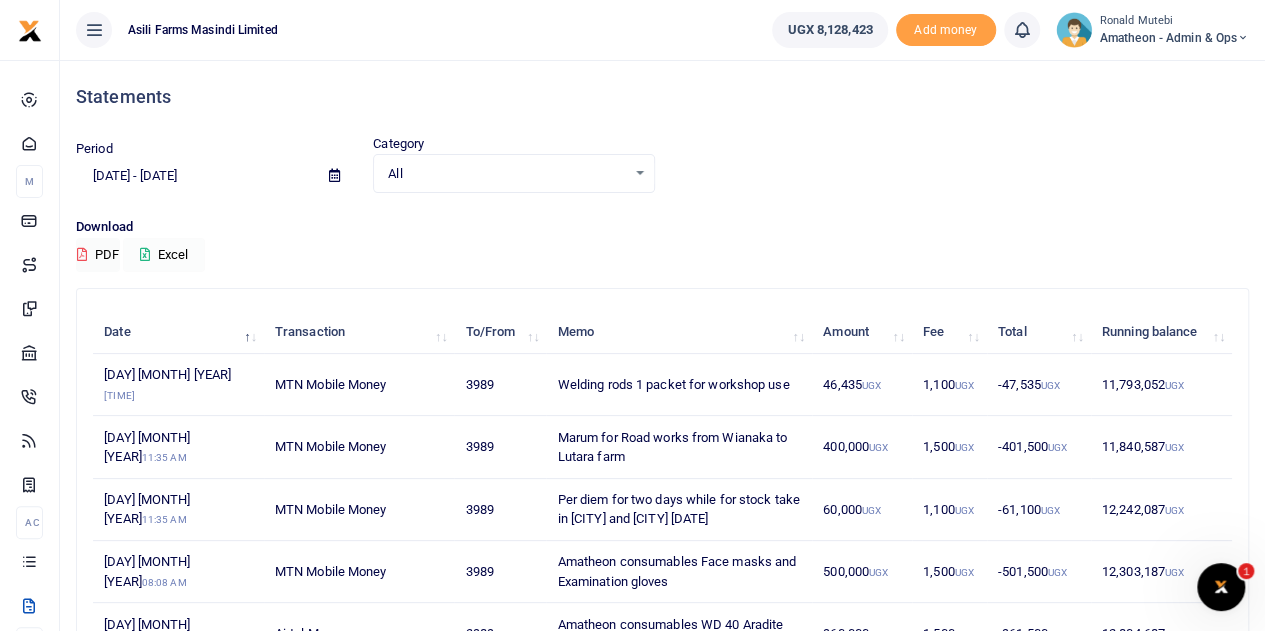 click on "Excel" at bounding box center [164, 255] 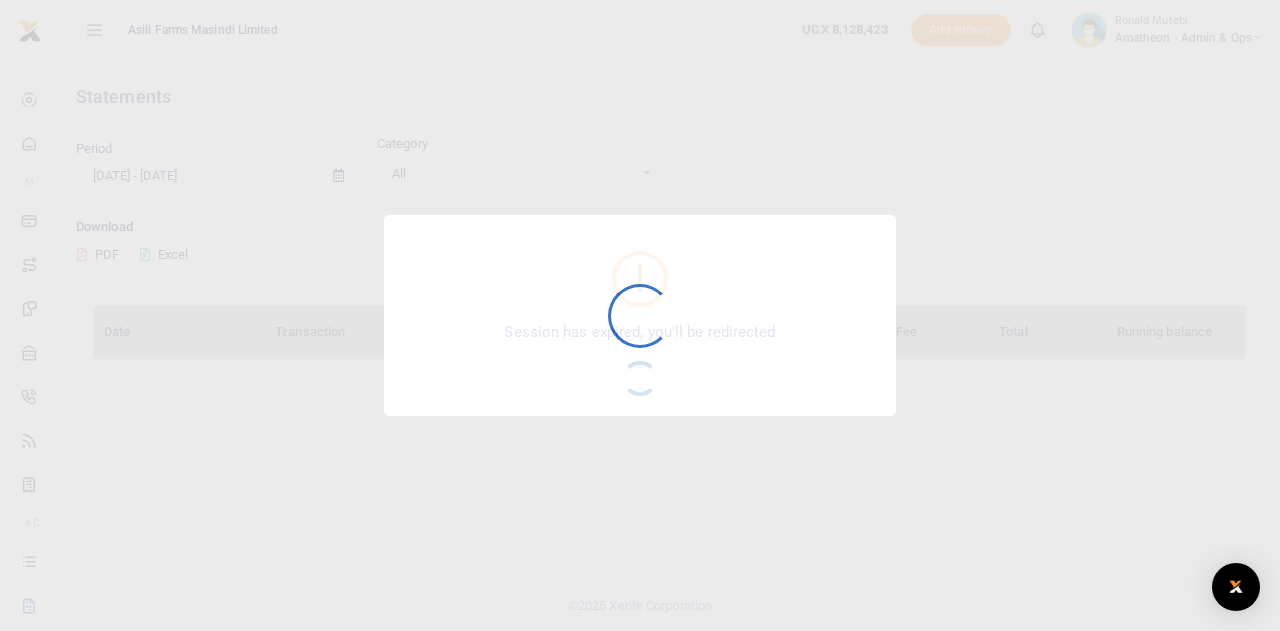 scroll, scrollTop: 0, scrollLeft: 0, axis: both 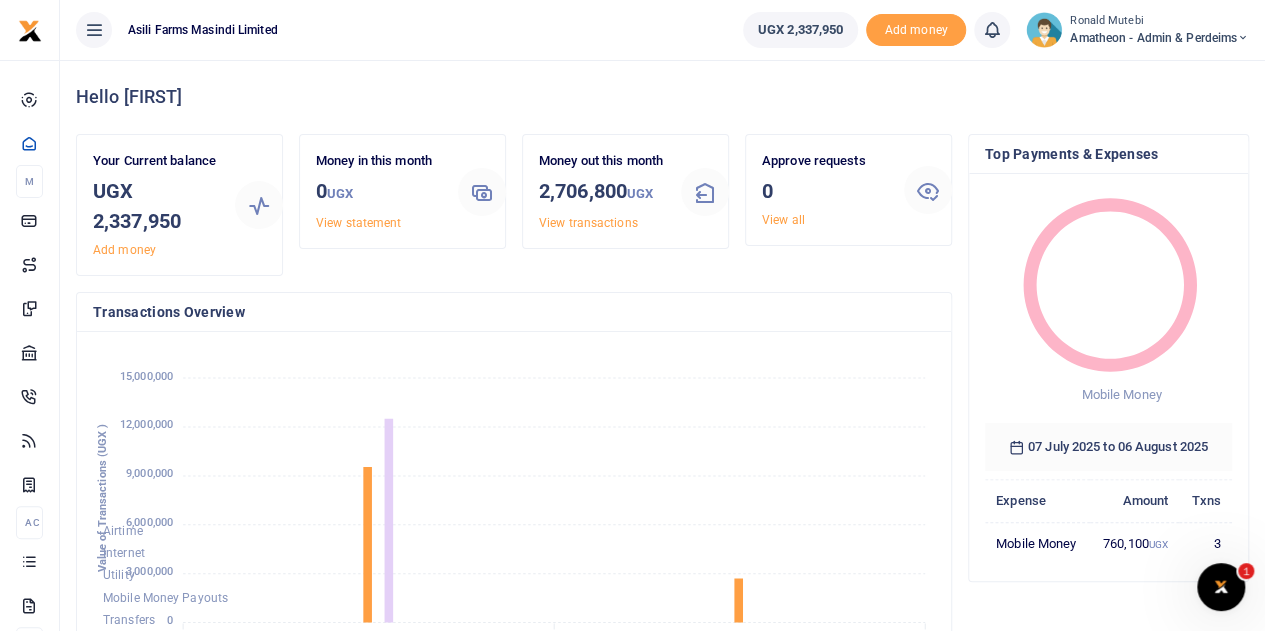 click at bounding box center (94, 30) 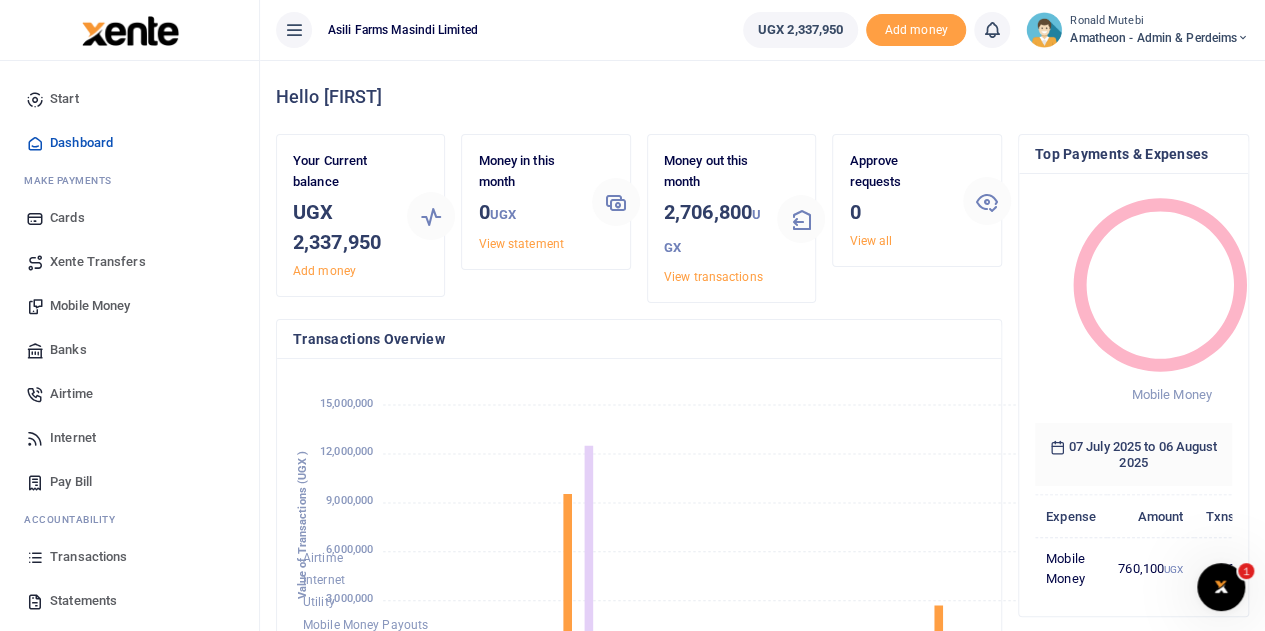 scroll, scrollTop: 314, scrollLeft: 677, axis: both 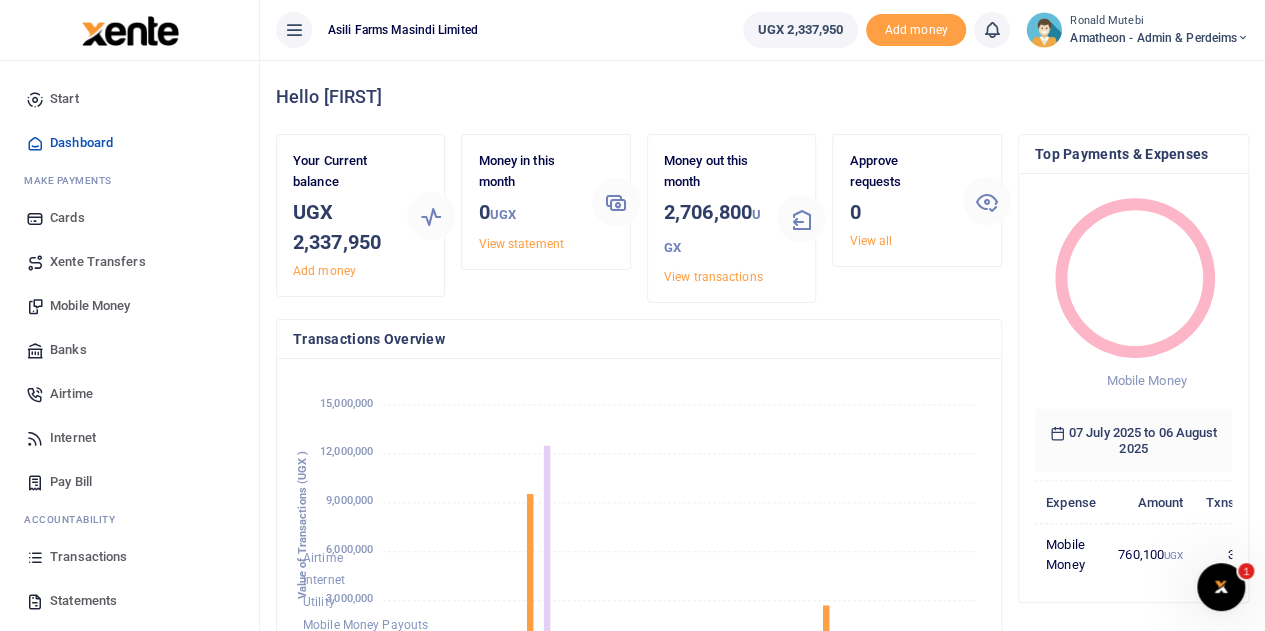 click on "Statements" at bounding box center [83, 601] 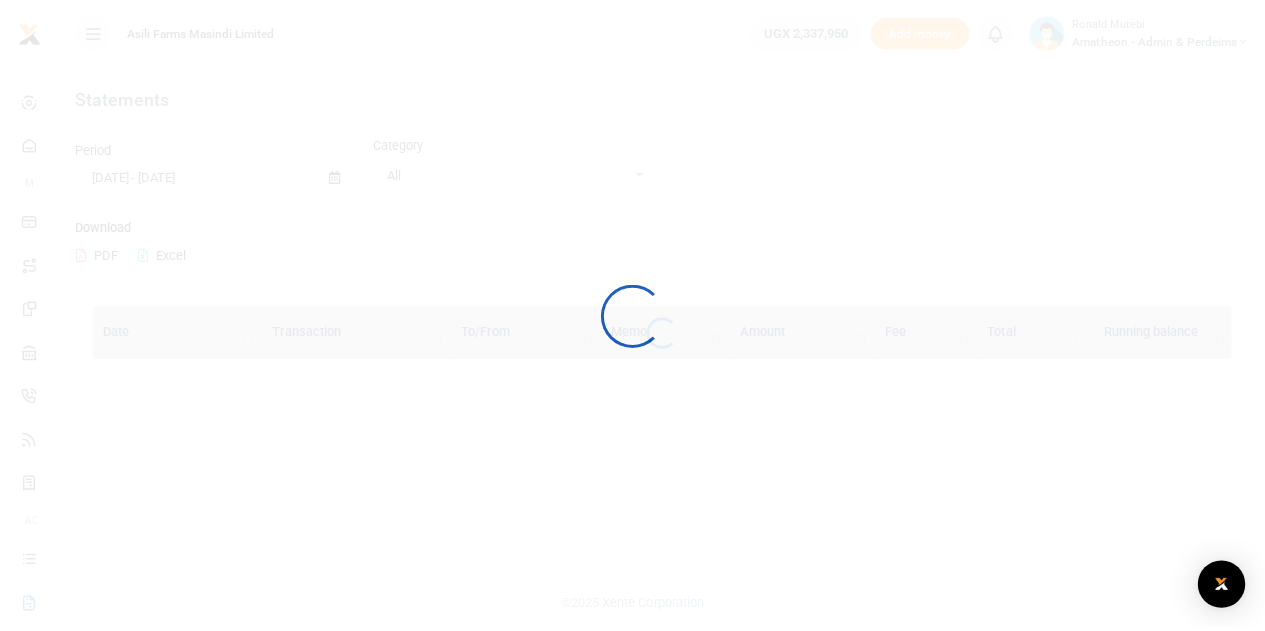 scroll, scrollTop: 0, scrollLeft: 0, axis: both 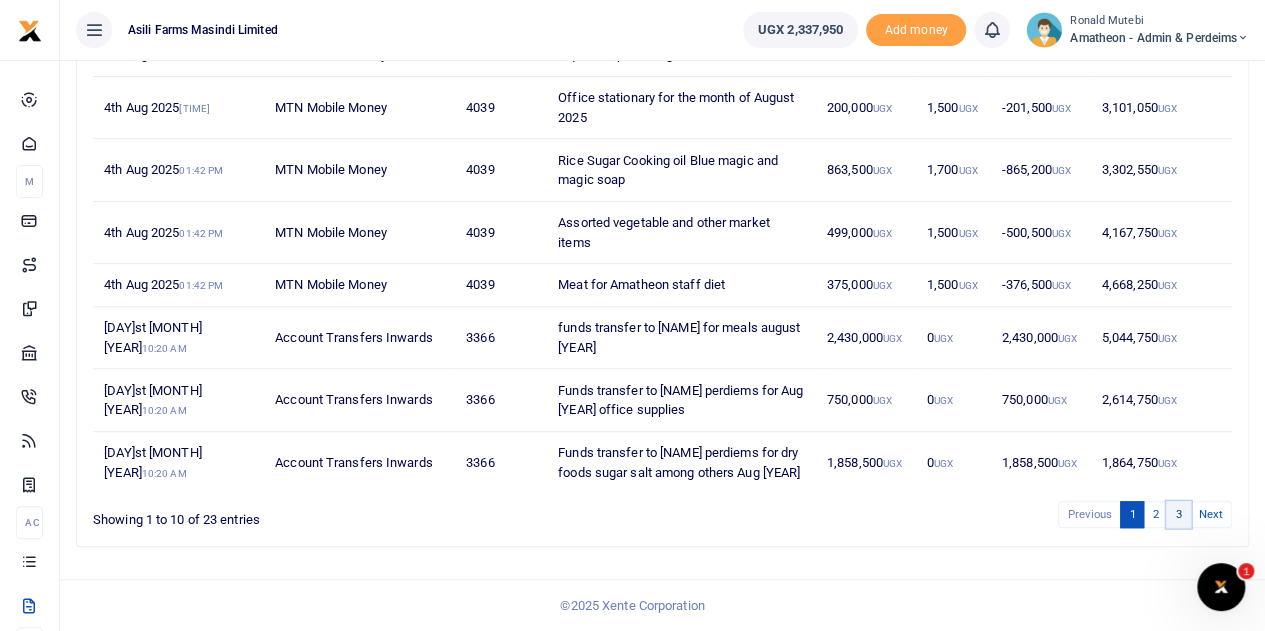 click on "3" at bounding box center [1178, 514] 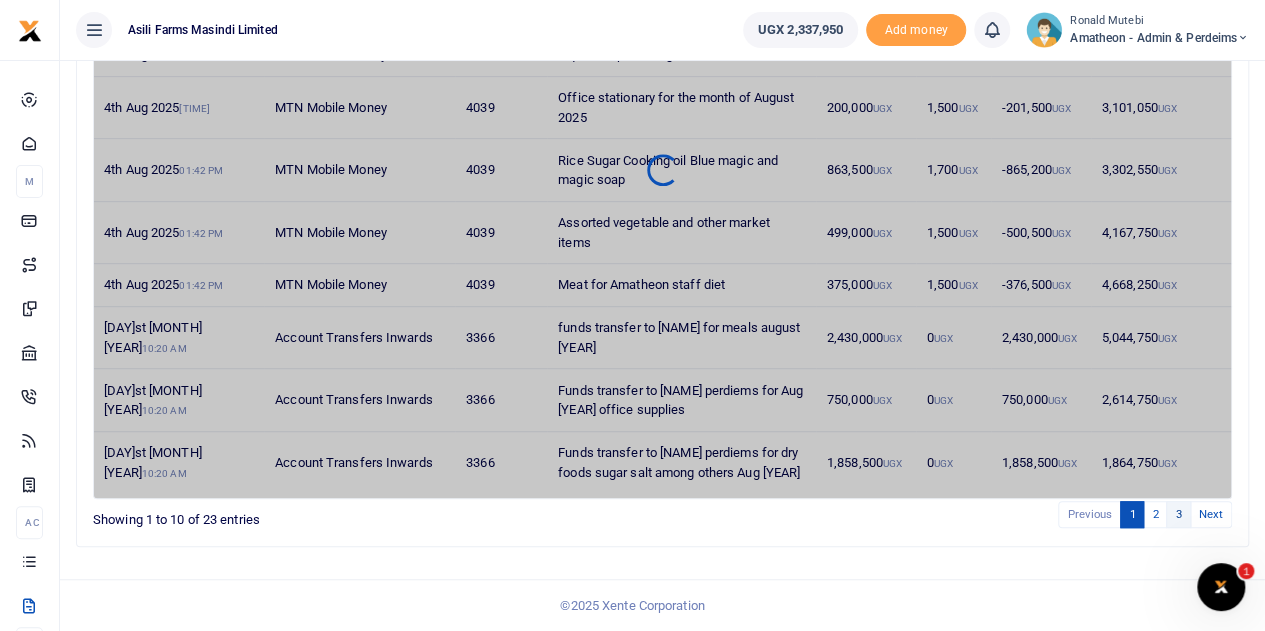 scroll, scrollTop: 0, scrollLeft: 0, axis: both 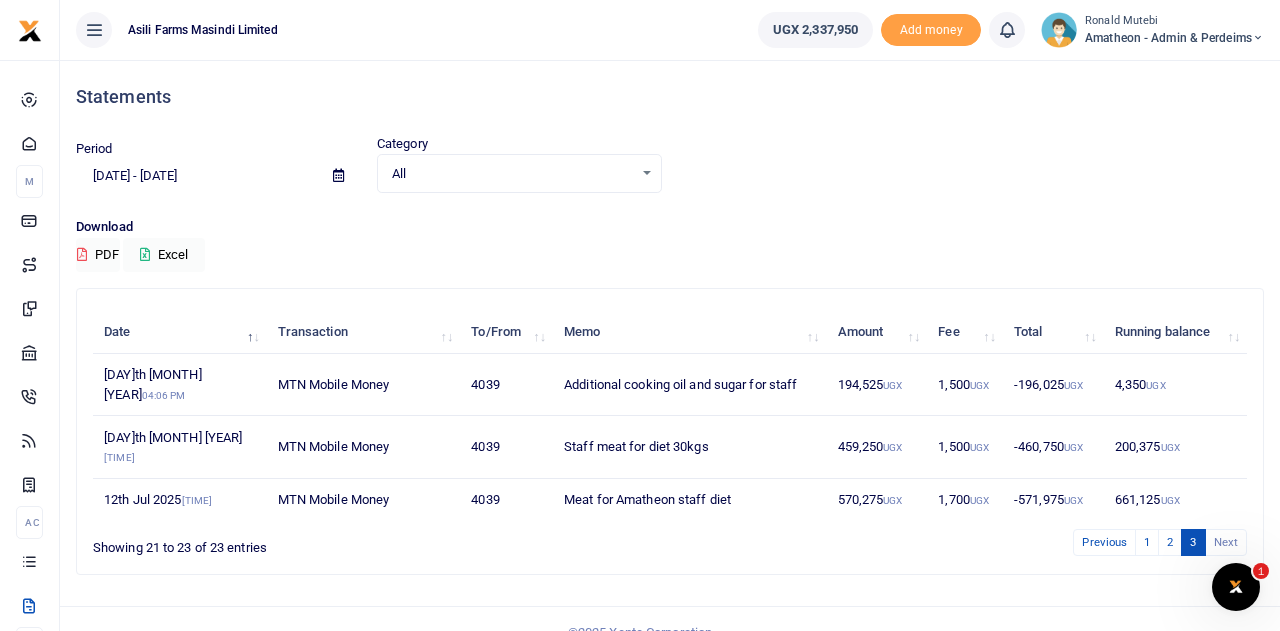 click at bounding box center [338, 175] 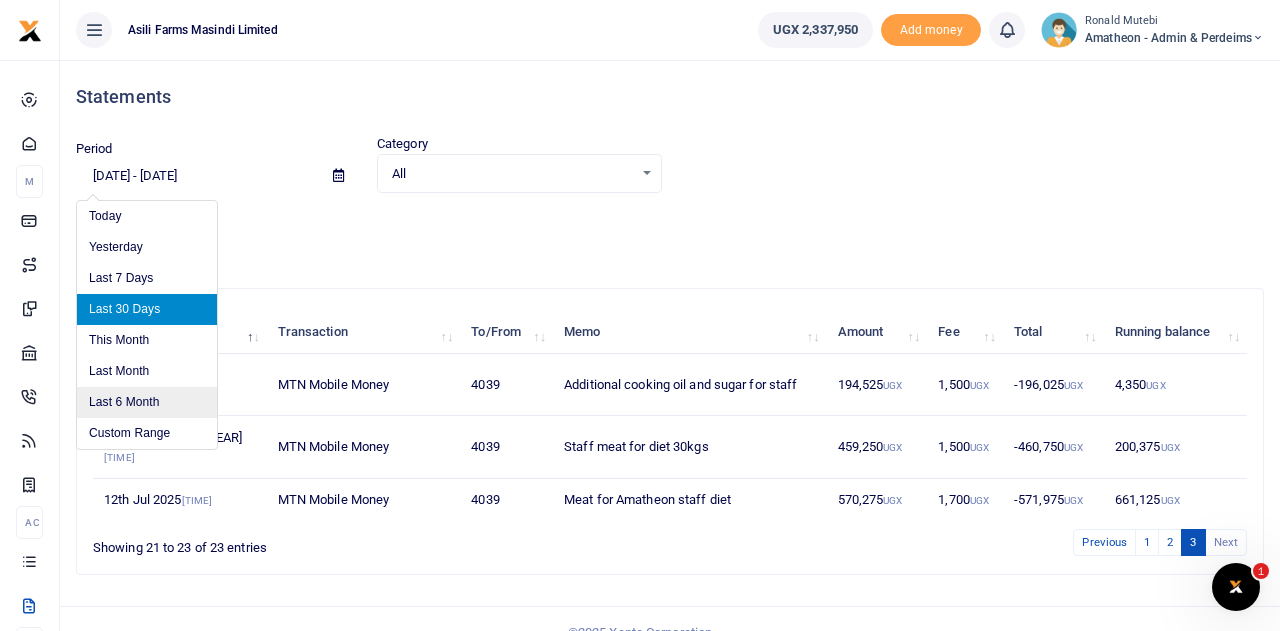 click on "Last 6 Month" at bounding box center [147, 402] 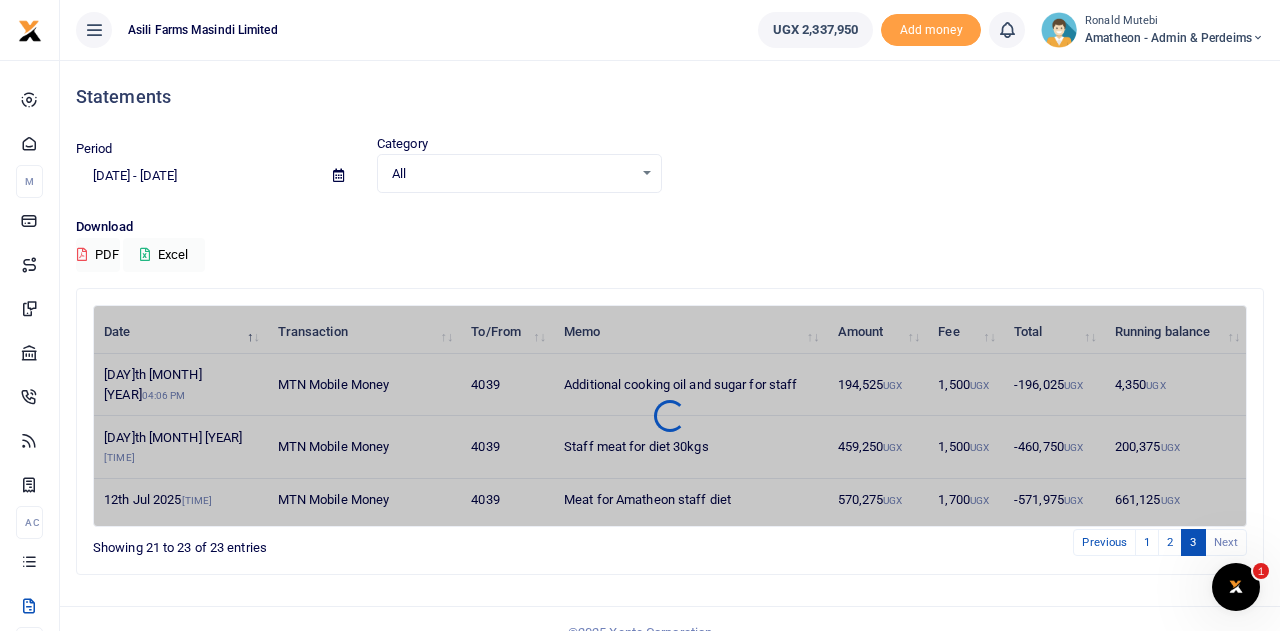 type on "02/06/2025 - 08/06/2025" 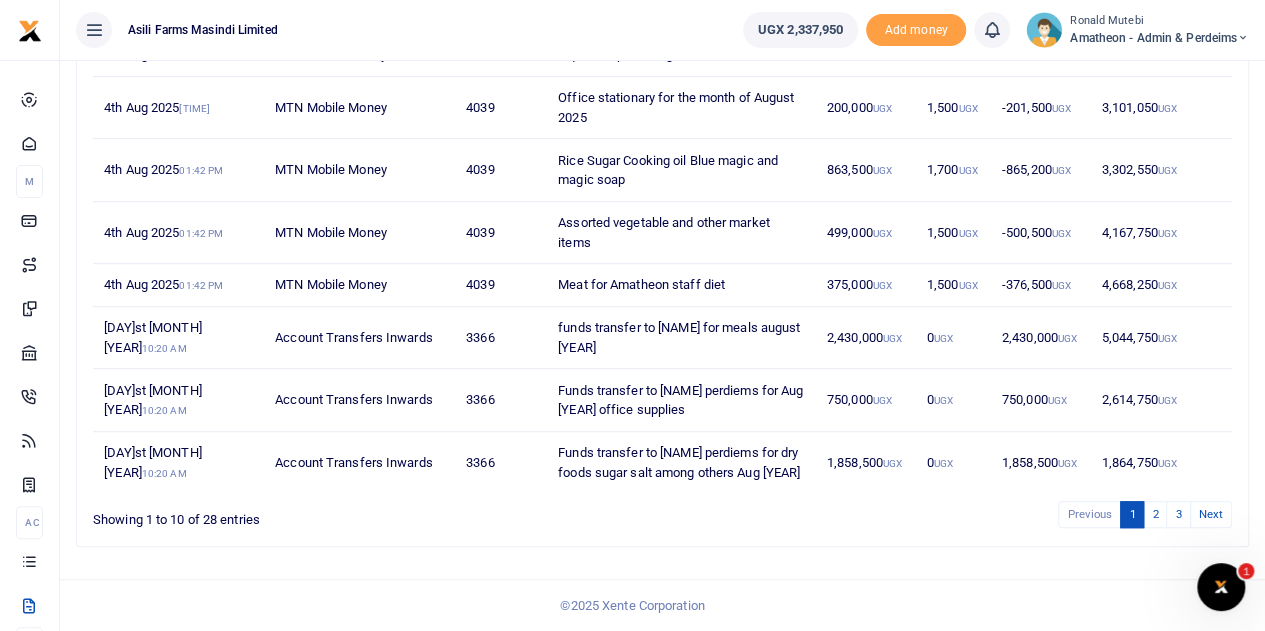 scroll, scrollTop: 0, scrollLeft: 0, axis: both 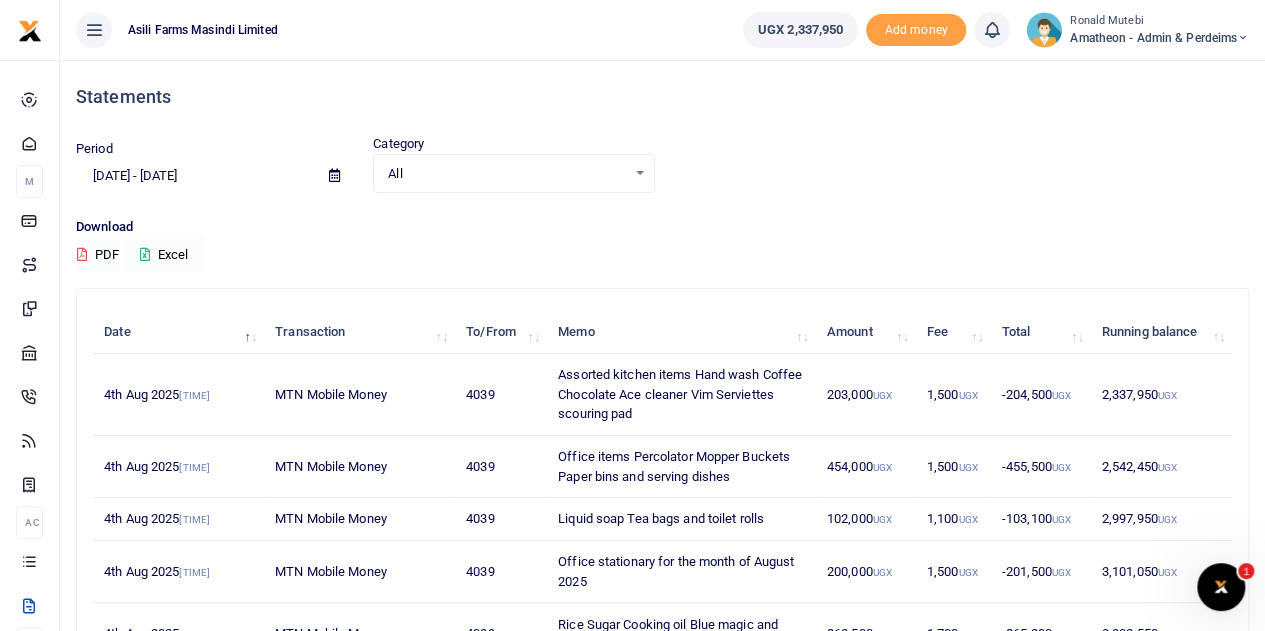 click on "Excel" at bounding box center (164, 255) 